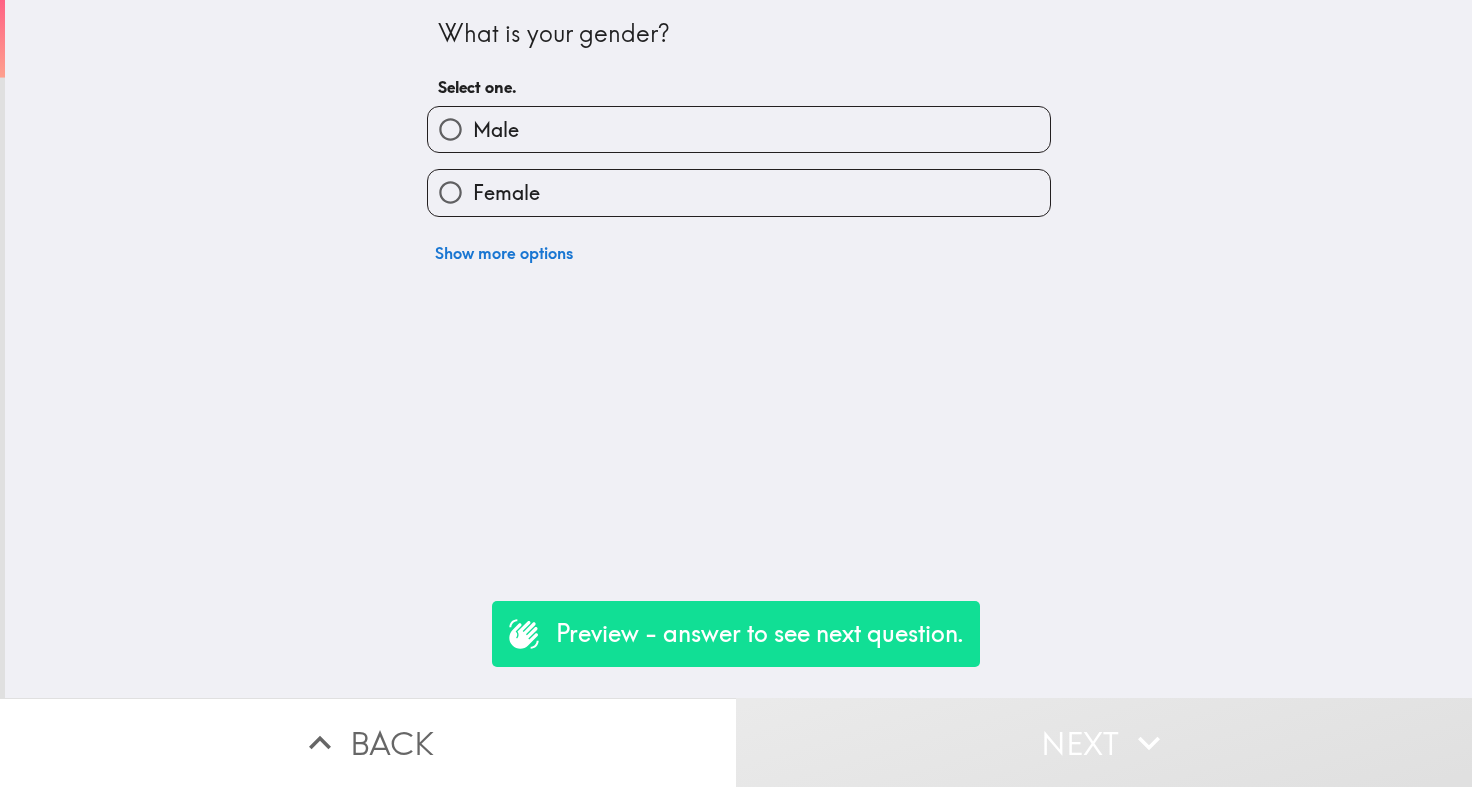 scroll, scrollTop: 0, scrollLeft: 0, axis: both 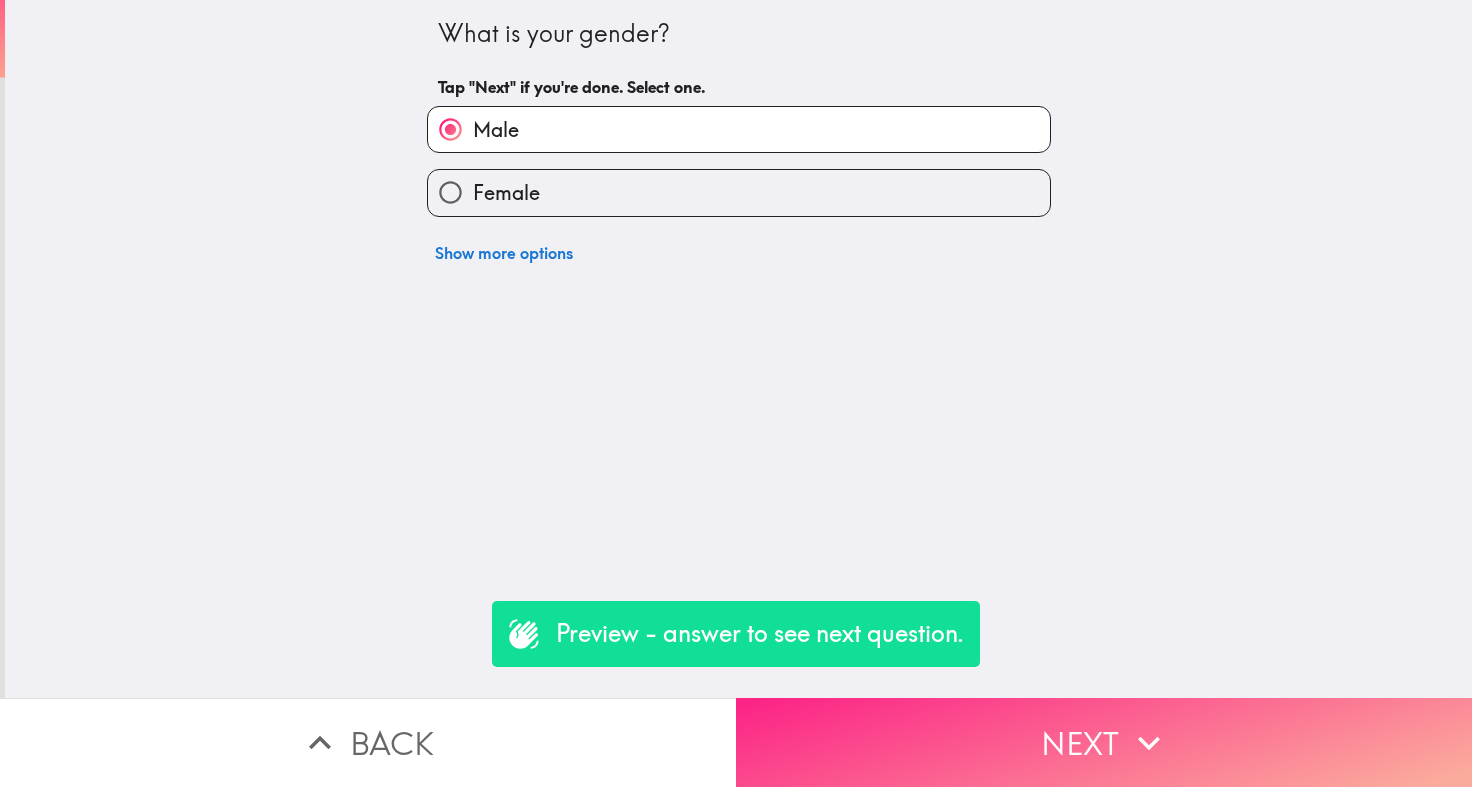 click on "Next" at bounding box center [1104, 742] 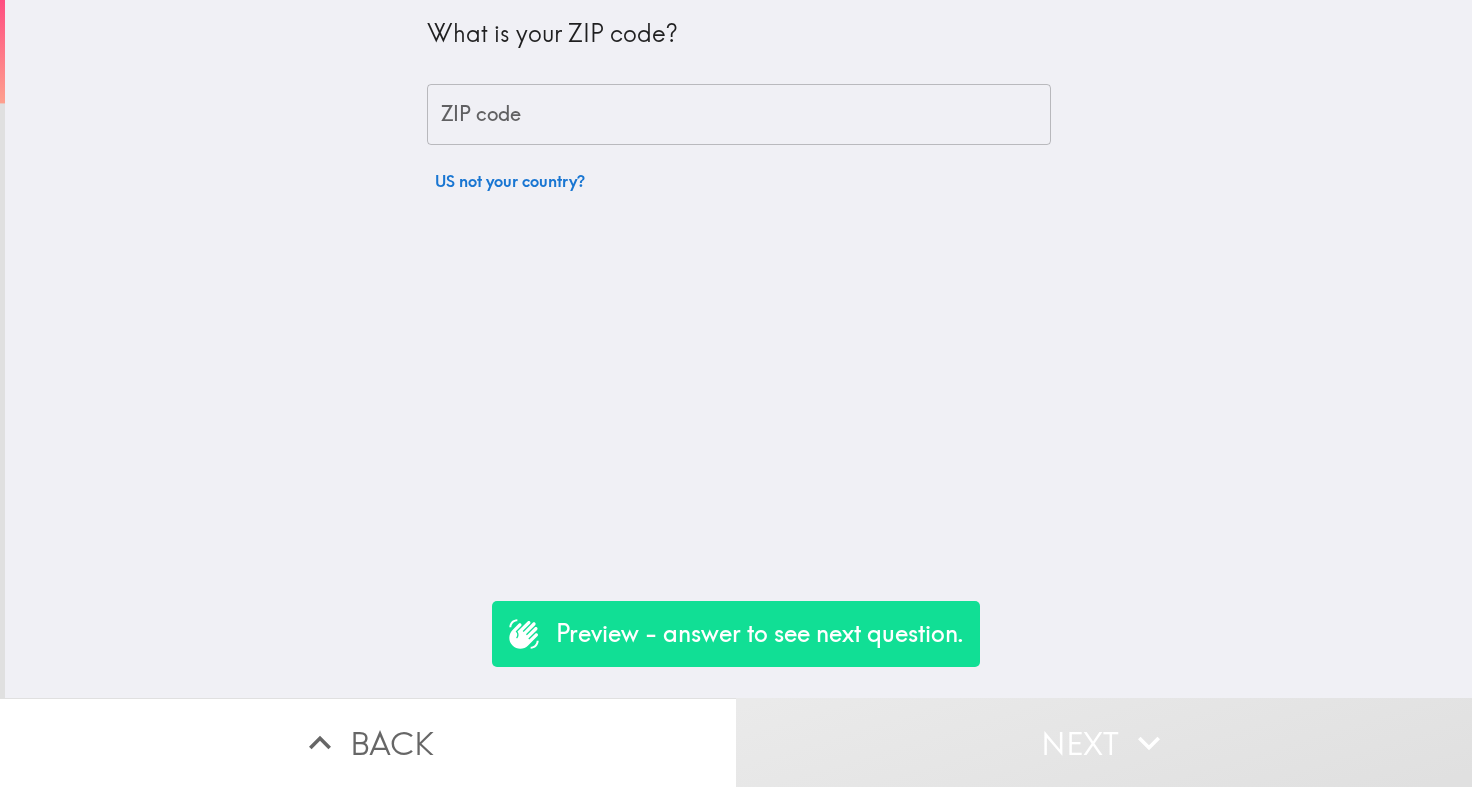 click on "ZIP code" at bounding box center [739, 115] 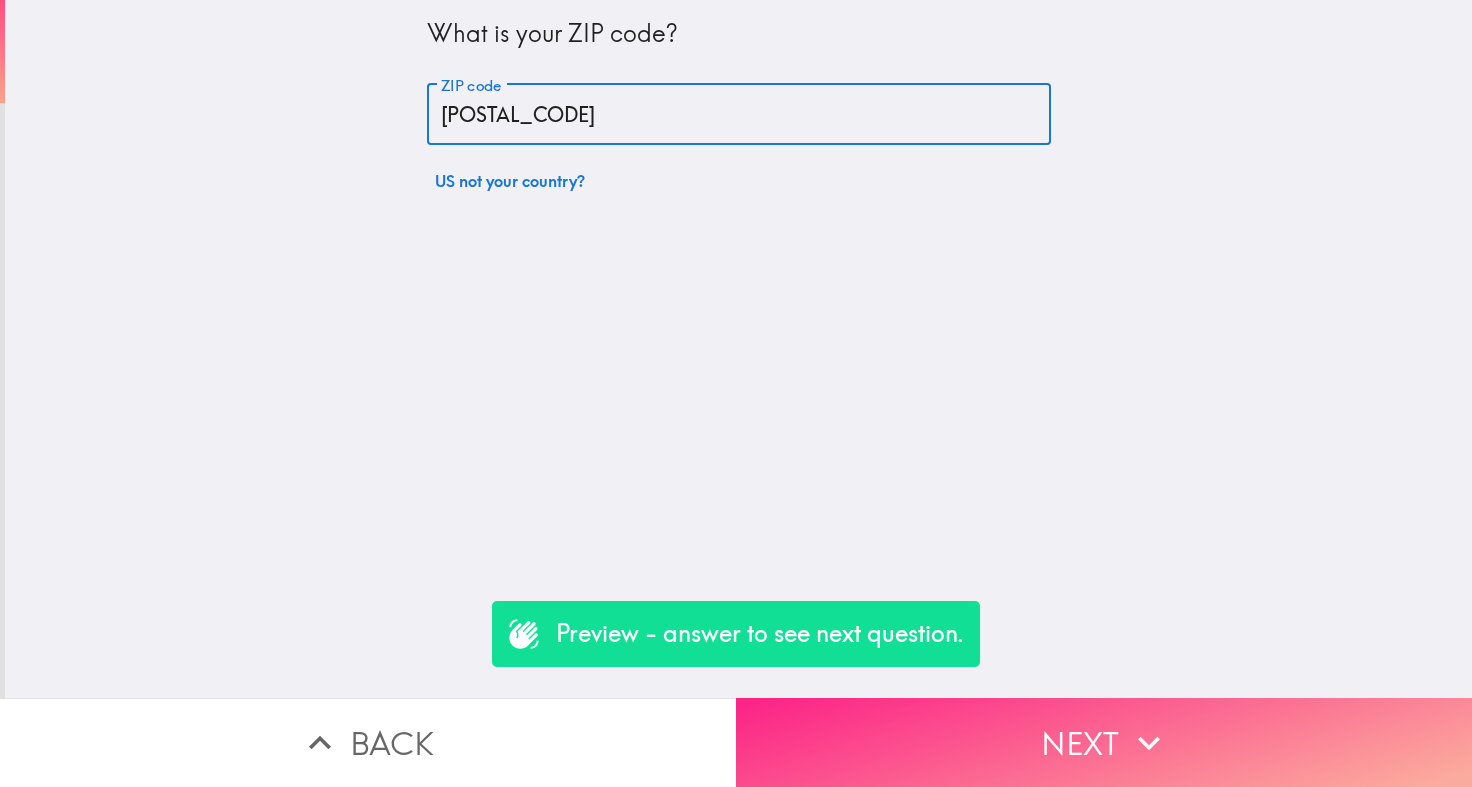 type on "[POSTAL_CODE]" 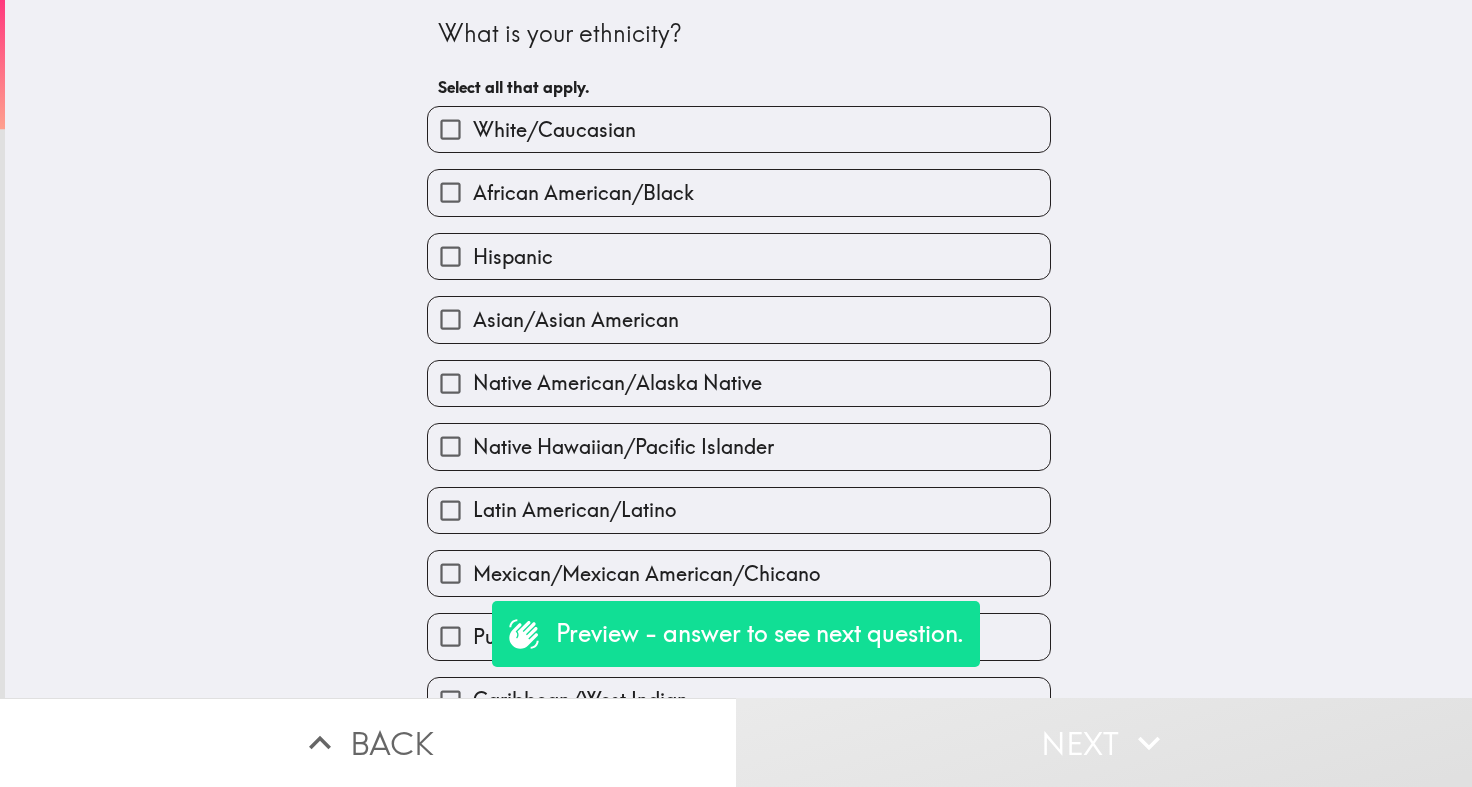 click on "White/Caucasian" at bounding box center (554, 130) 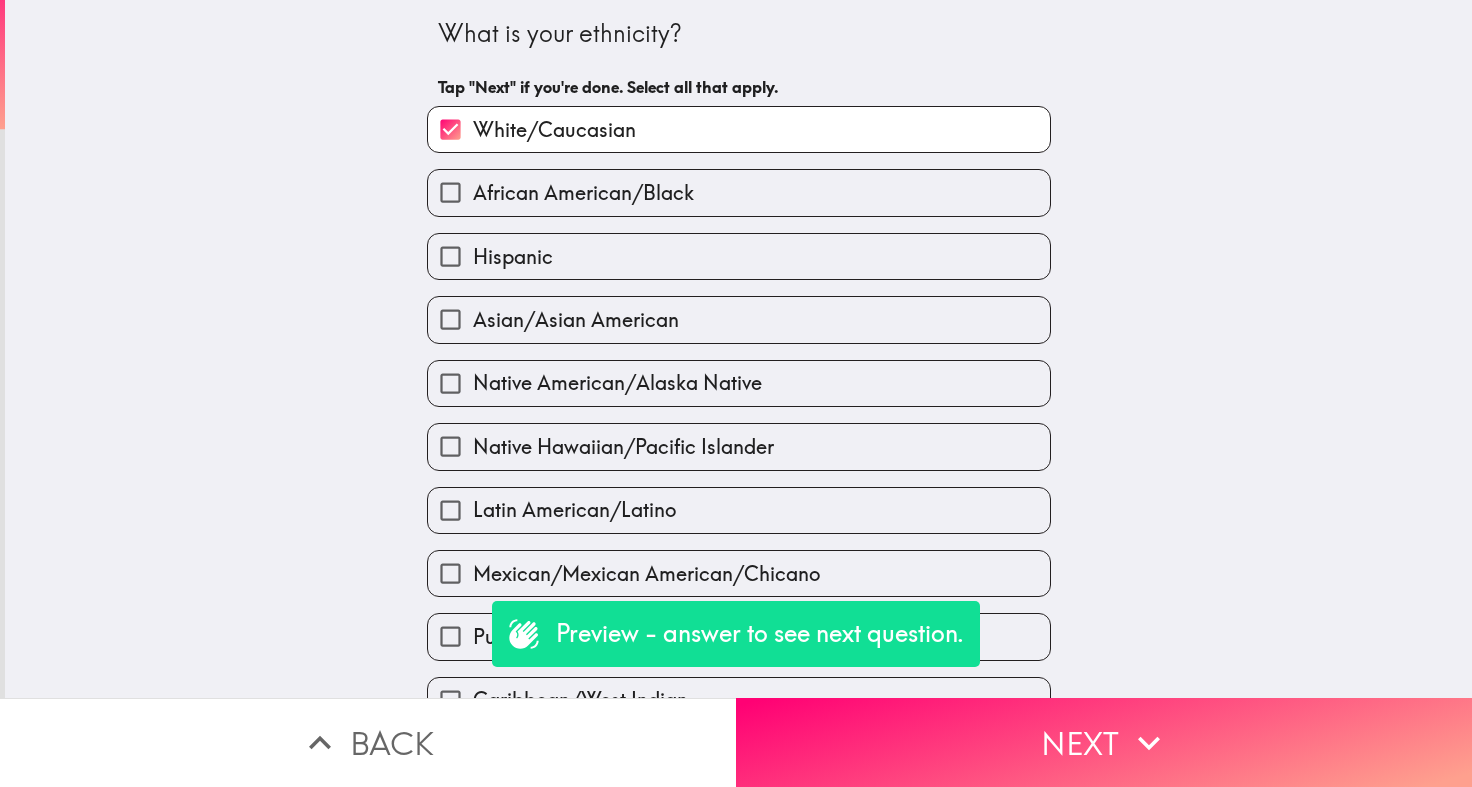 scroll, scrollTop: 173, scrollLeft: 0, axis: vertical 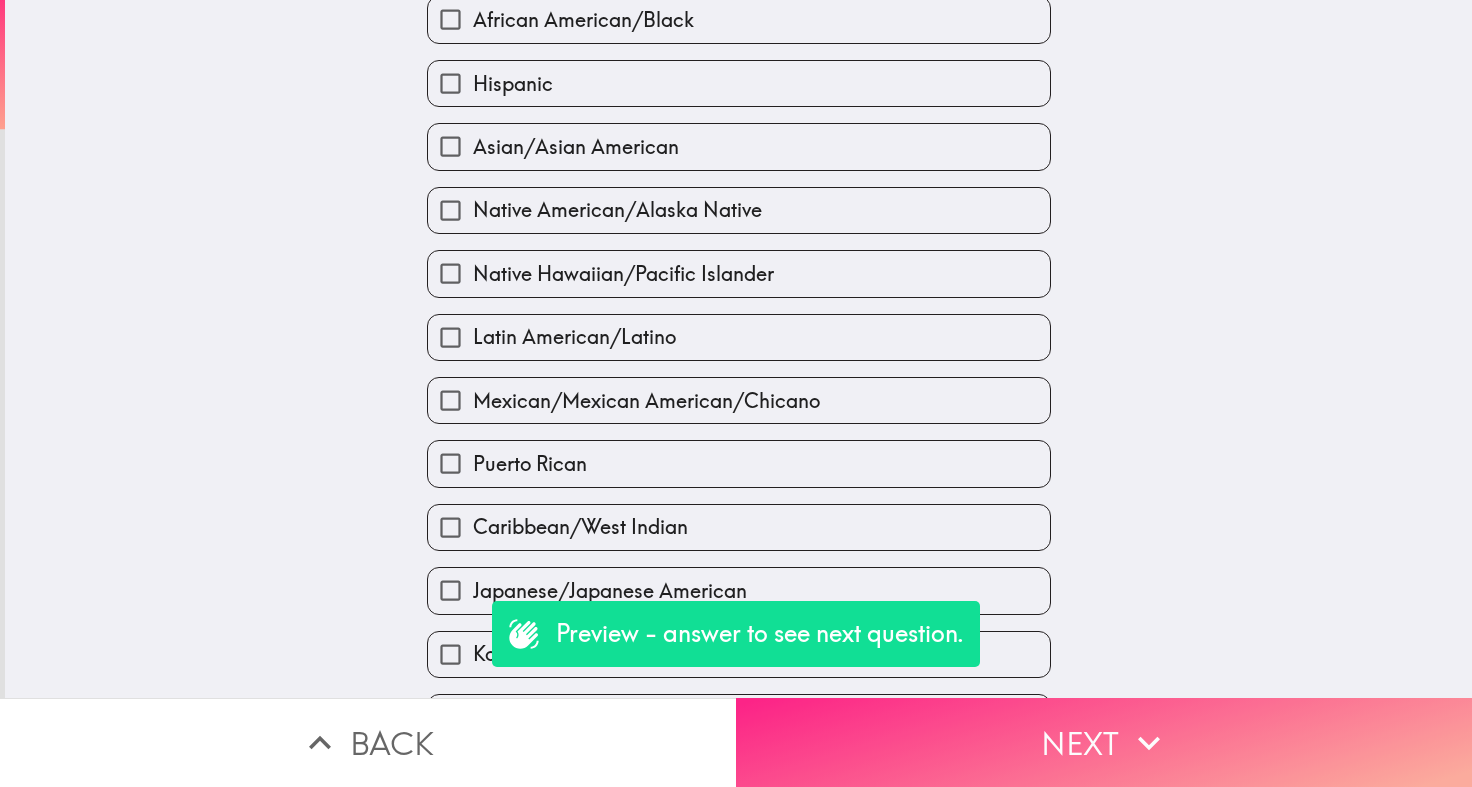 click on "Next" at bounding box center (1104, 742) 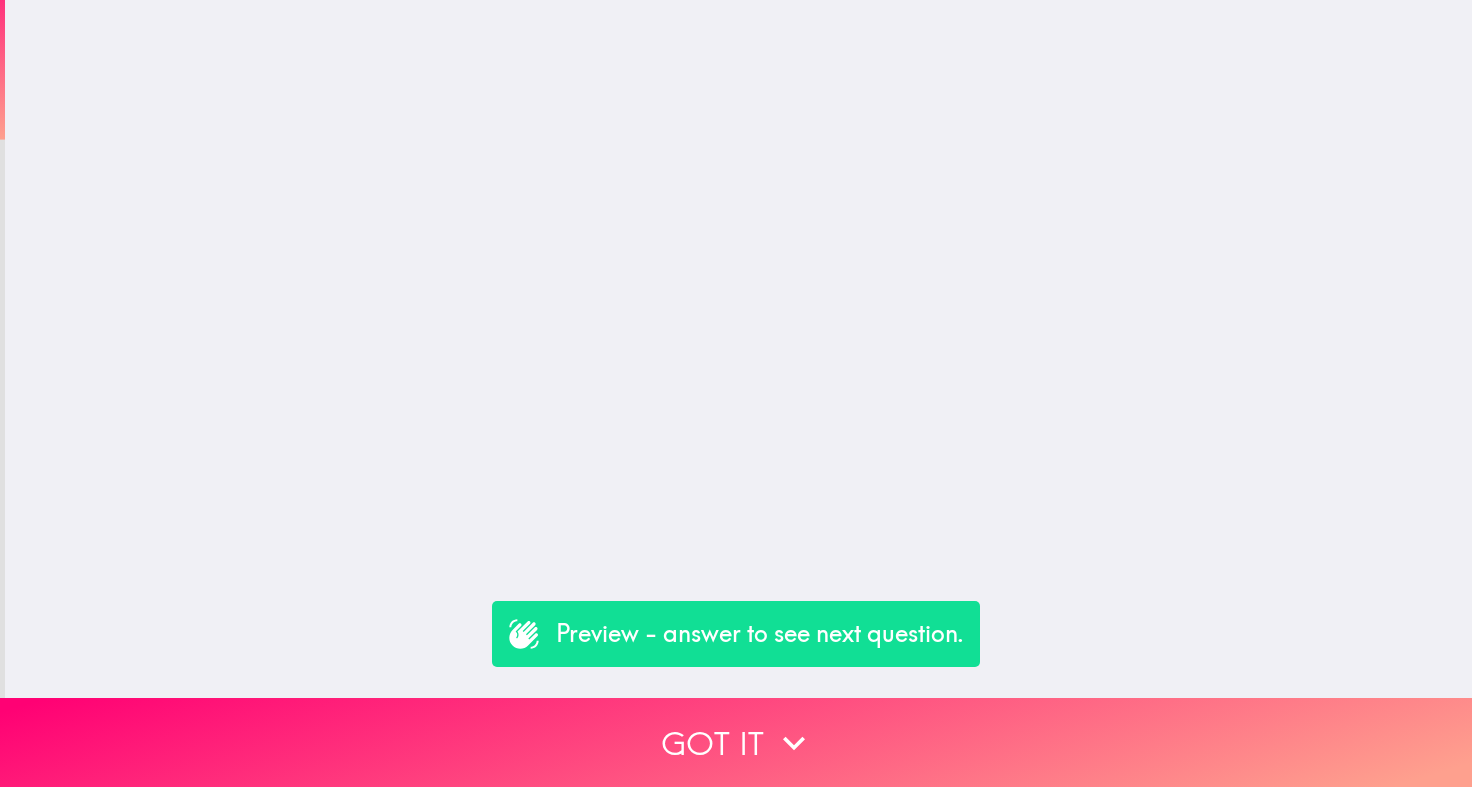 scroll, scrollTop: 0, scrollLeft: 0, axis: both 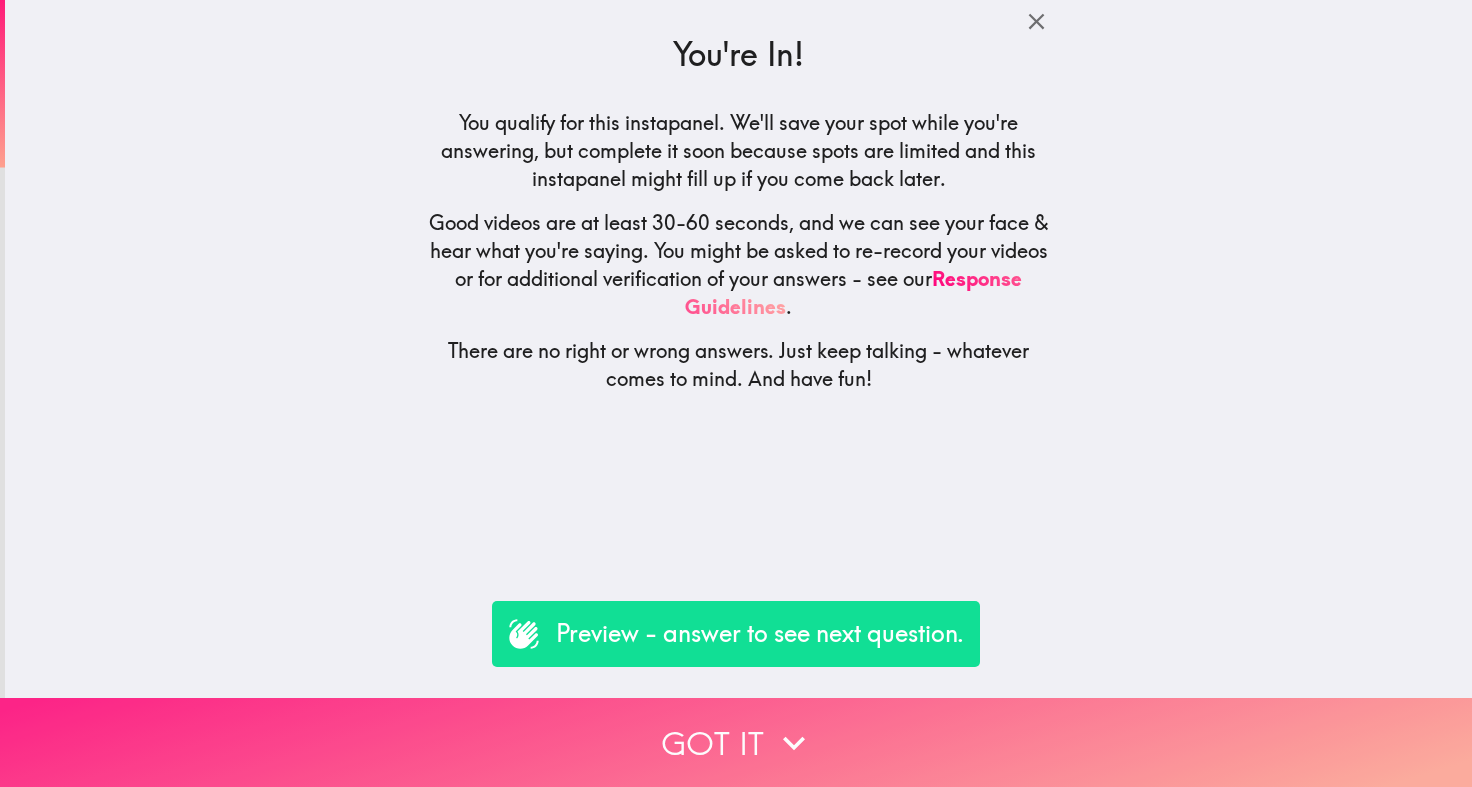 click on "Got it" at bounding box center (736, 742) 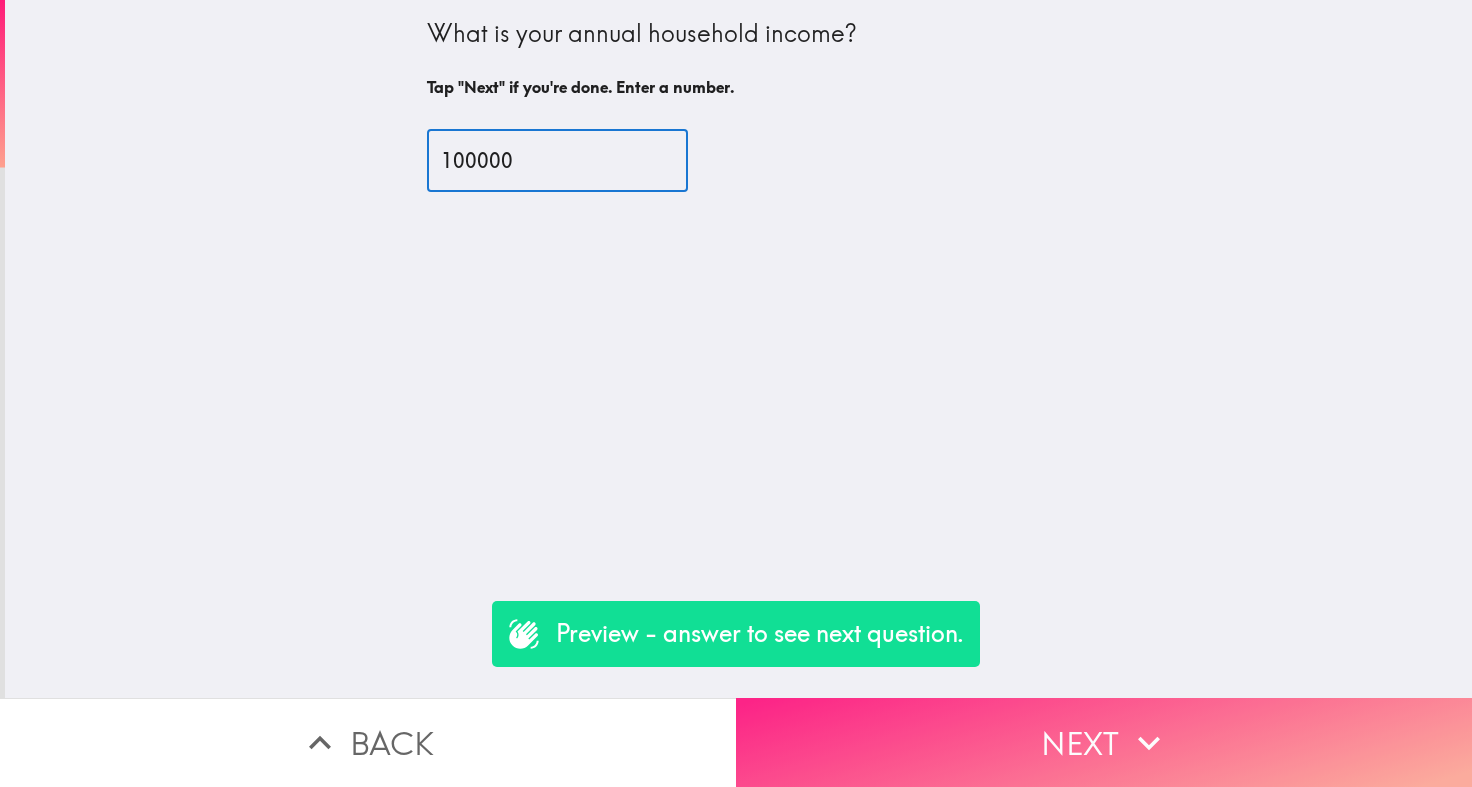type on "100000" 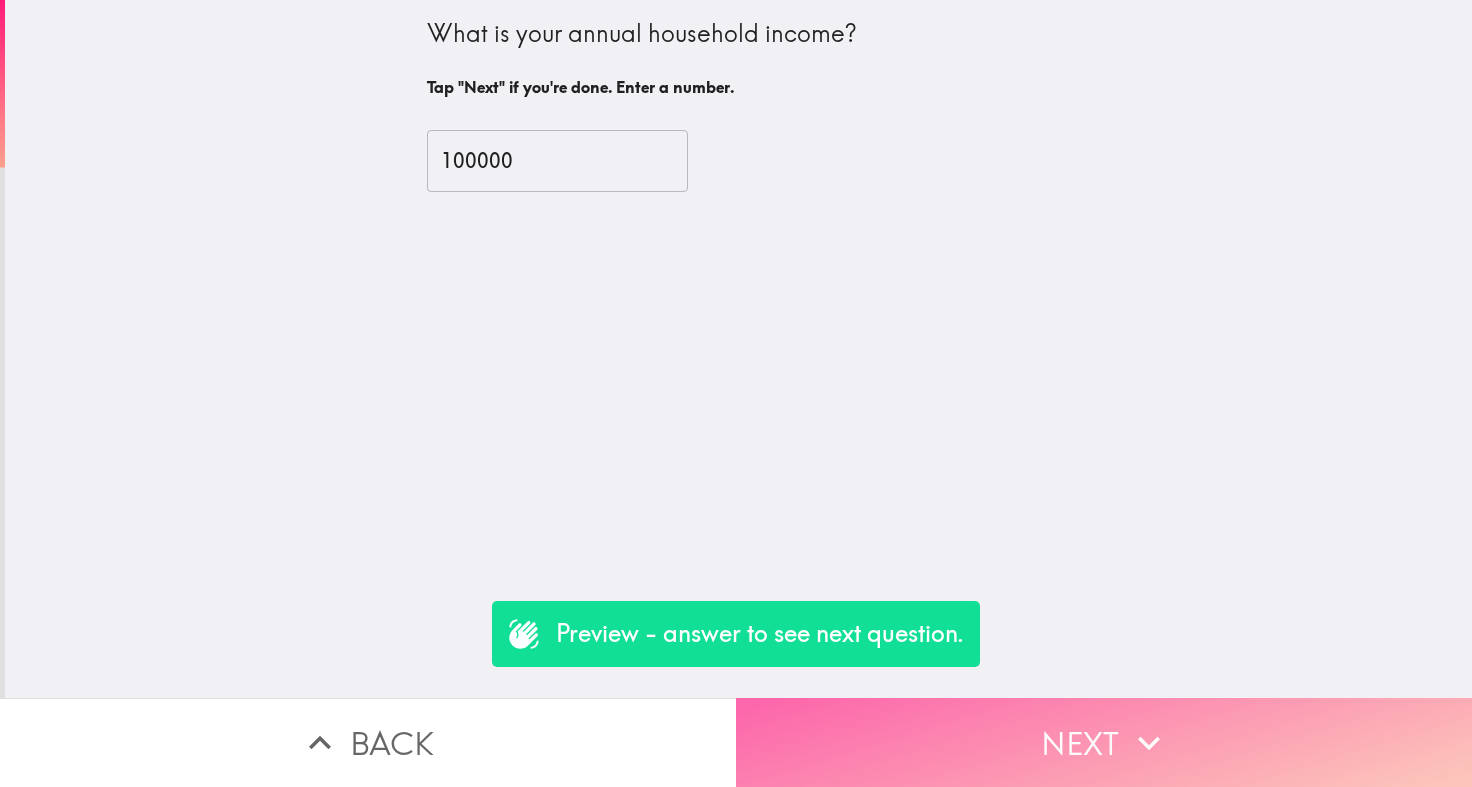 click on "Next" at bounding box center [1104, 742] 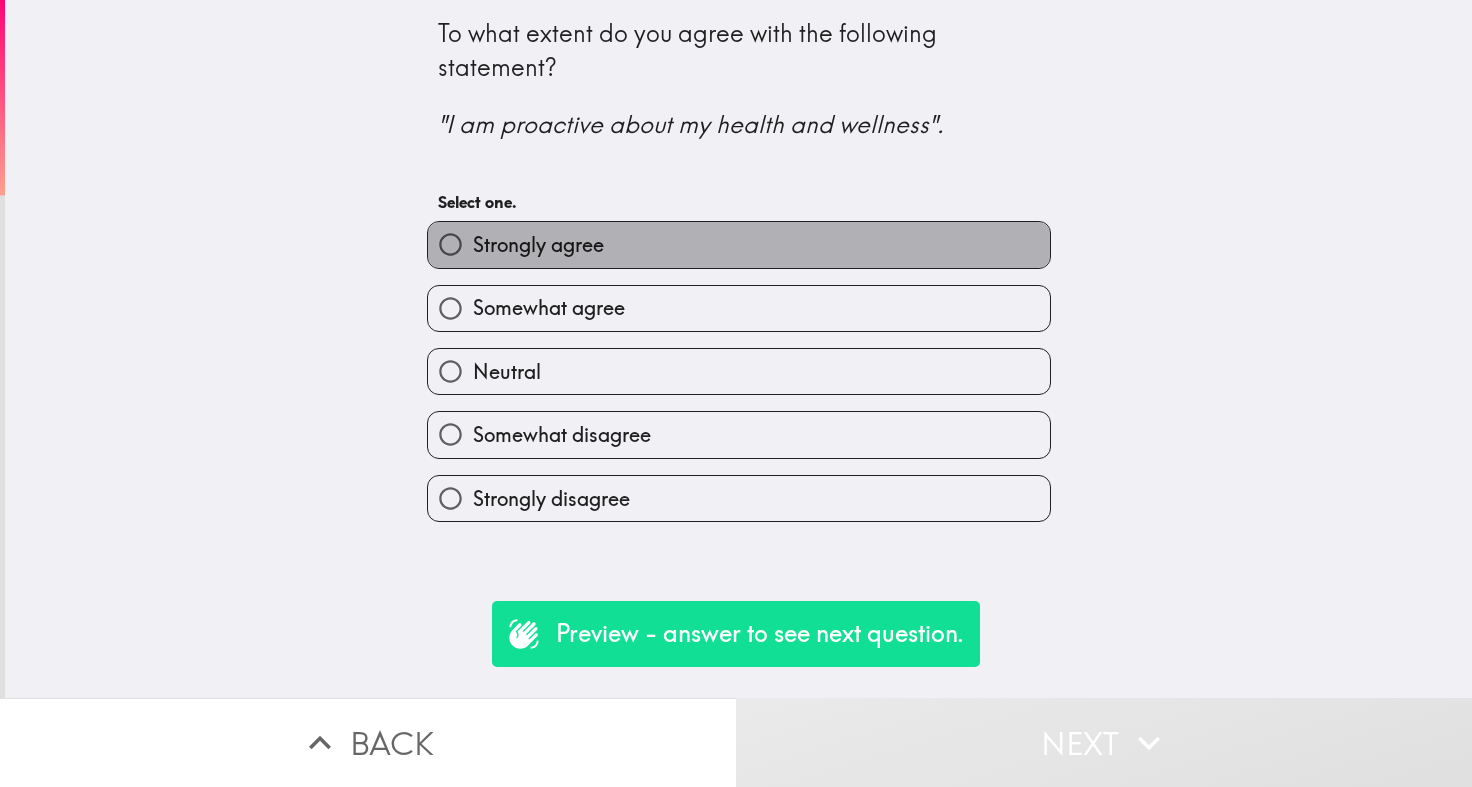 click on "Strongly agree" at bounding box center (739, 244) 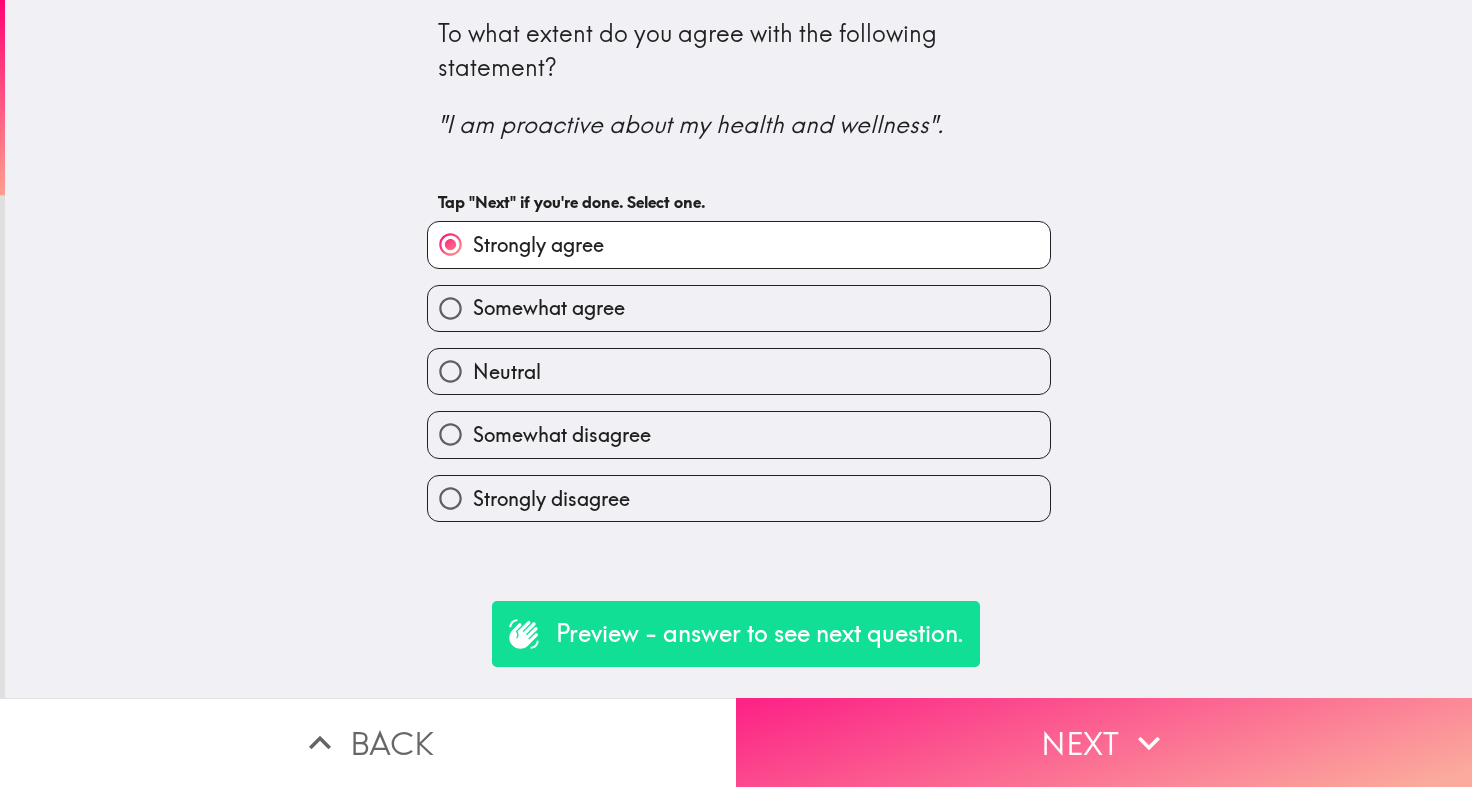 click on "Next" at bounding box center (1104, 742) 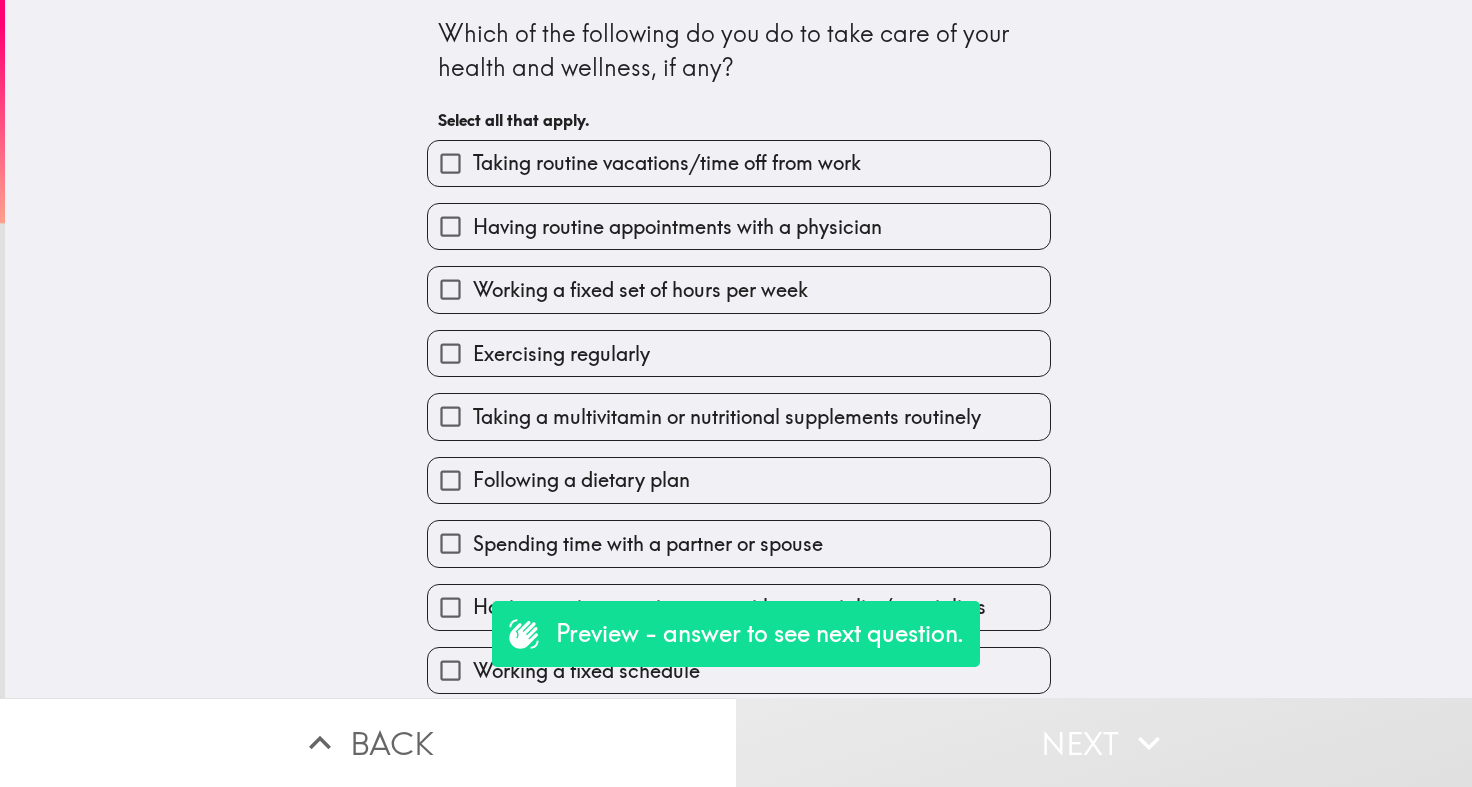 click on "Taking routine vacations/time off from work" at bounding box center [667, 163] 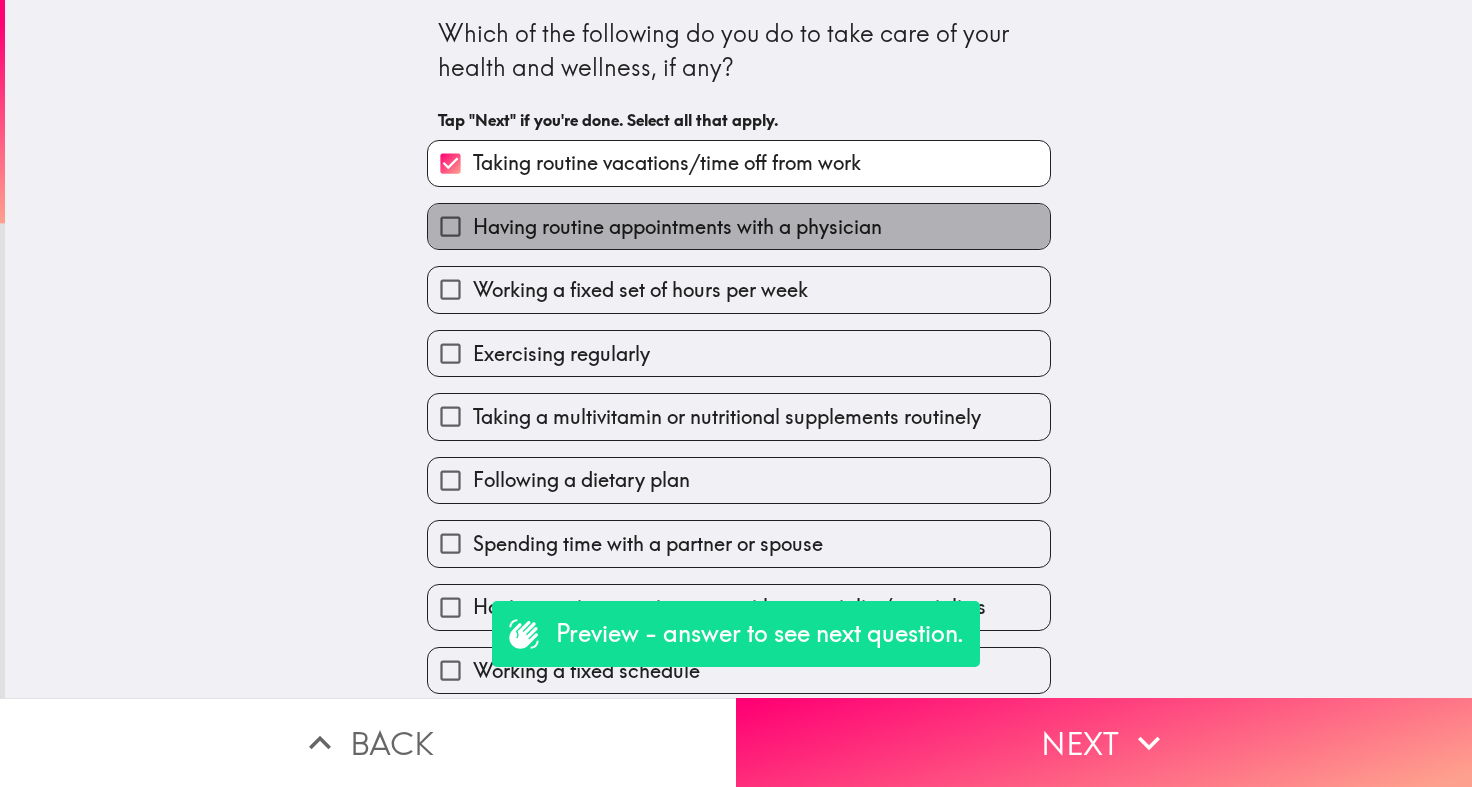 click on "Having routine appointments with a physician" at bounding box center (677, 227) 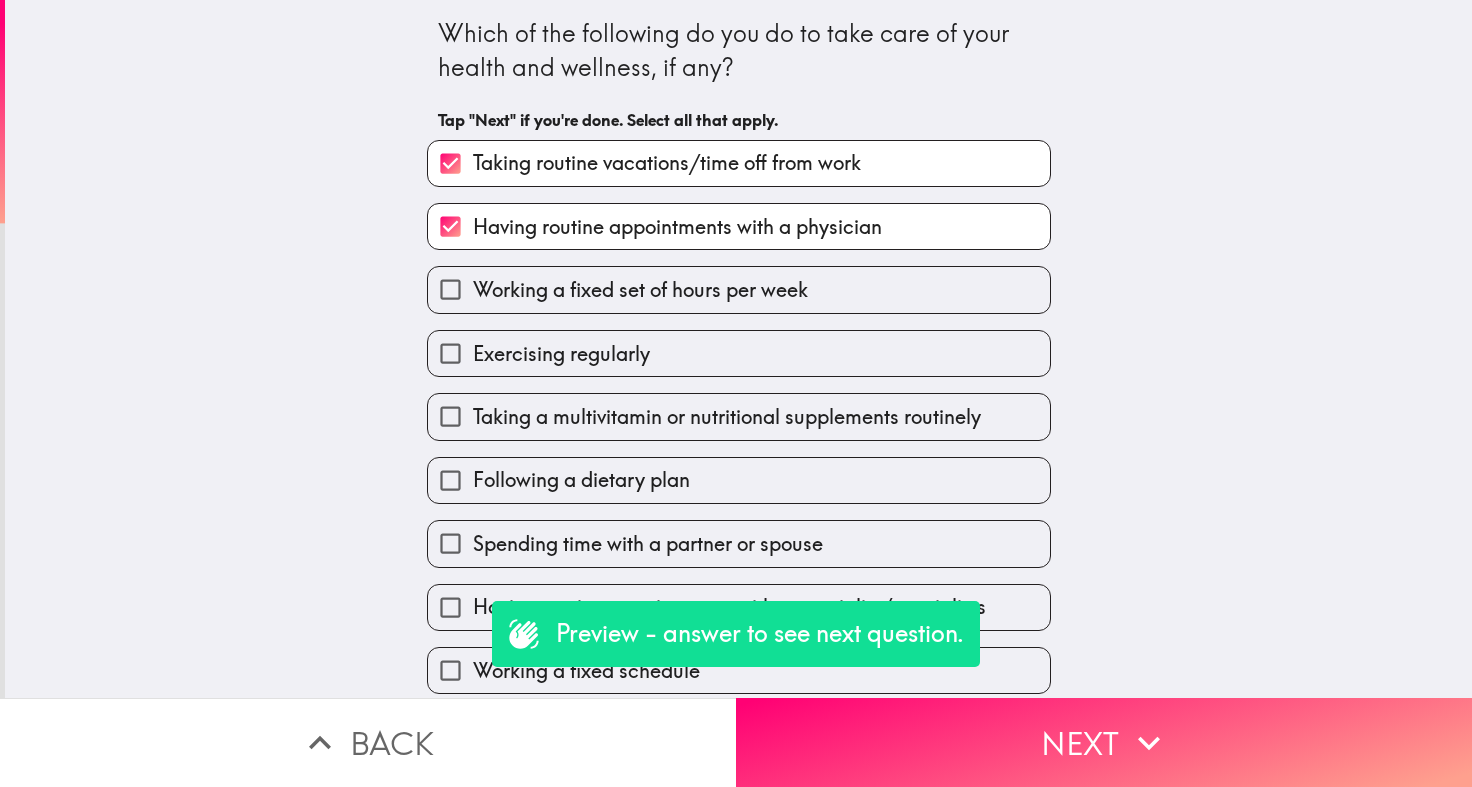 click on "Taking a multivitamin or nutritional supplements routinely" at bounding box center (731, 408) 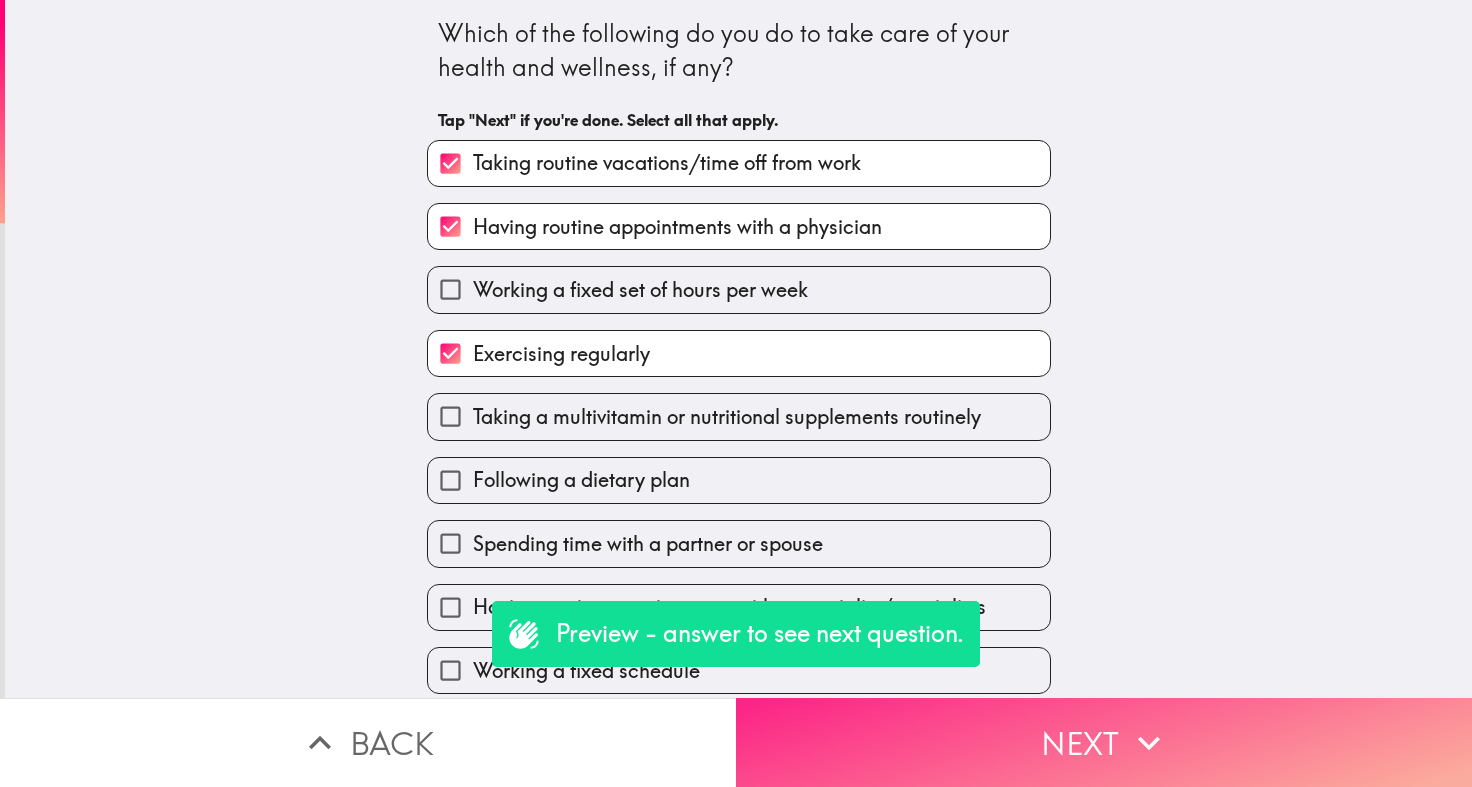 click on "Next" at bounding box center (1104, 742) 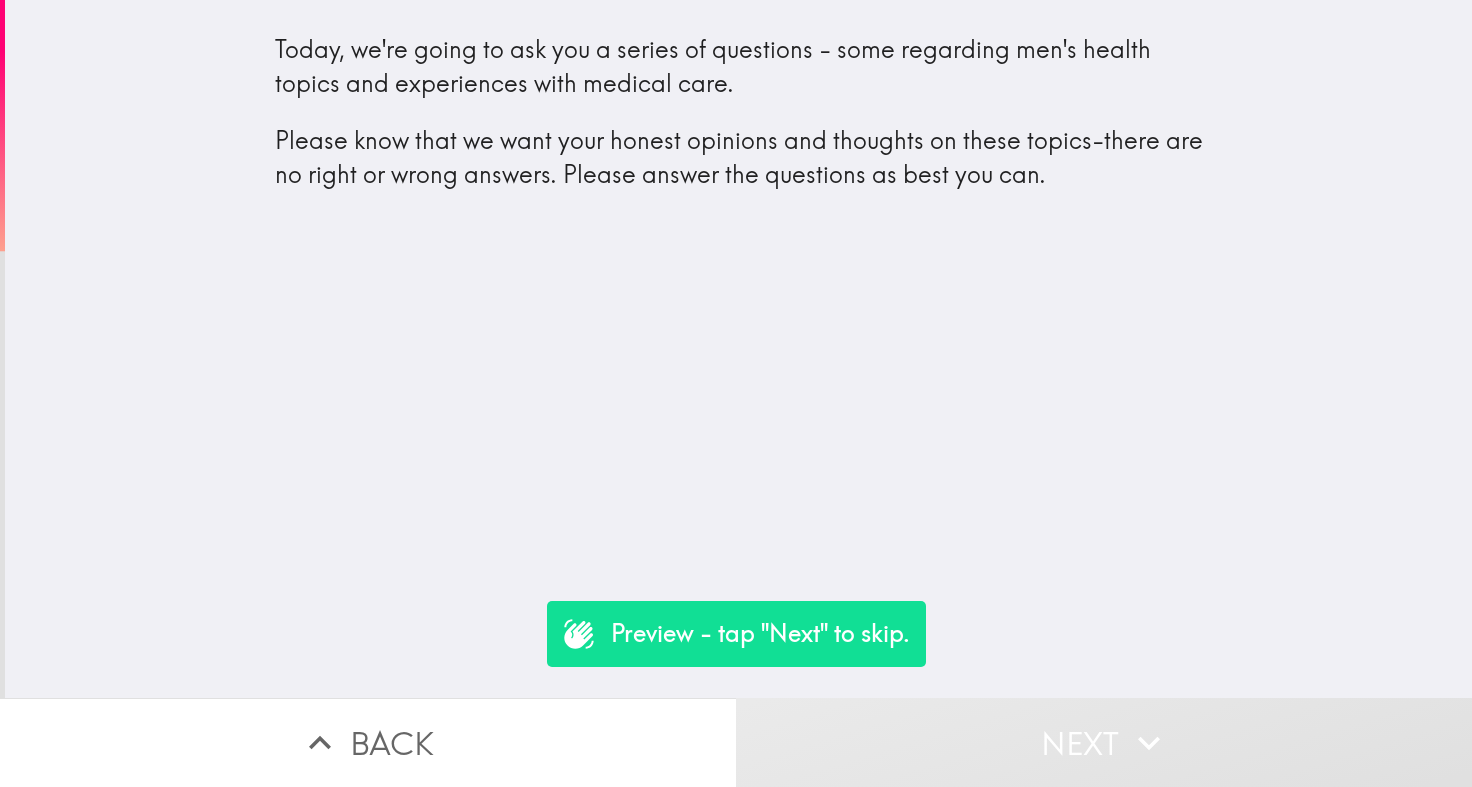 click on "Preview - tap "Next" to skip." at bounding box center [760, 634] 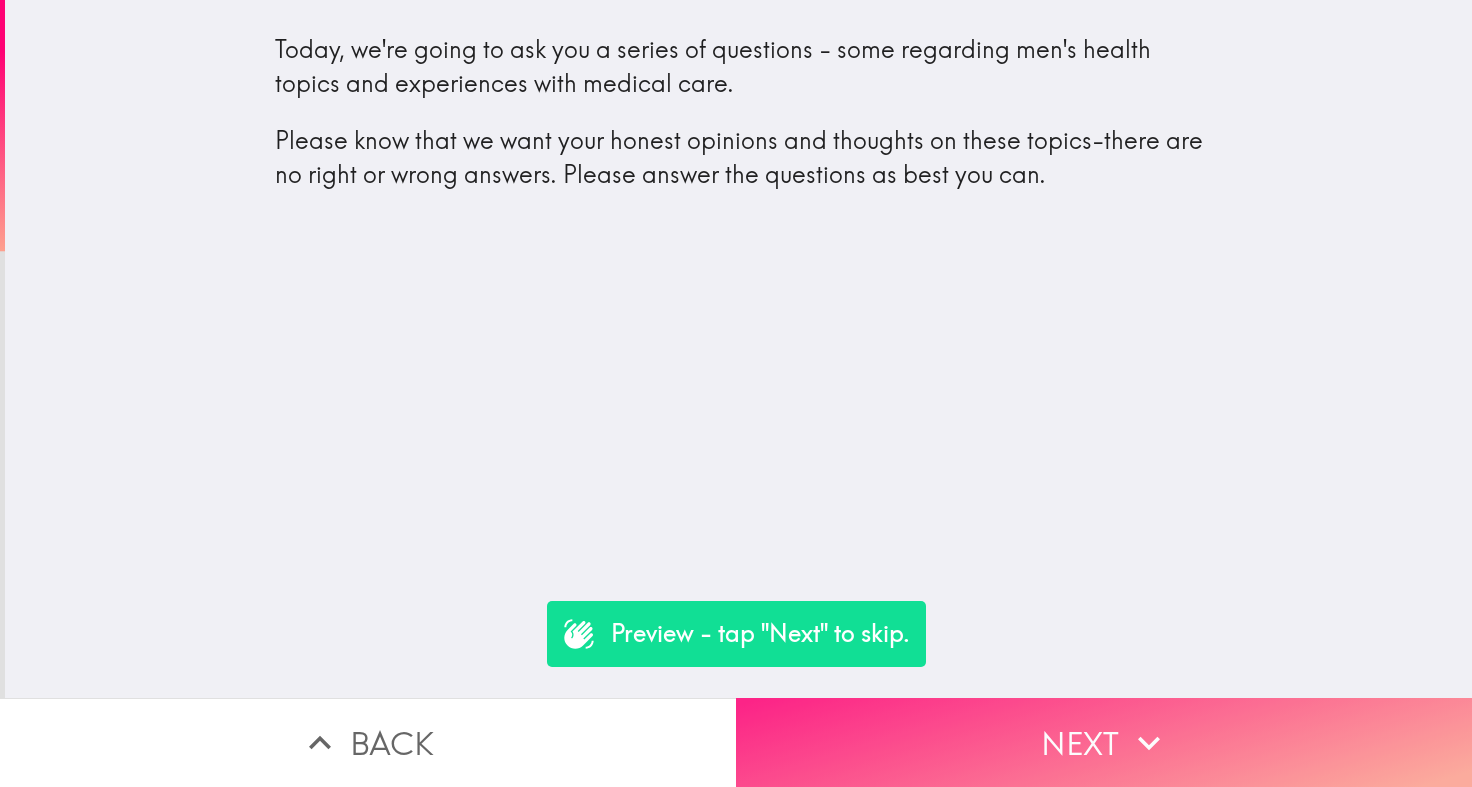 click on "Next" at bounding box center [1104, 742] 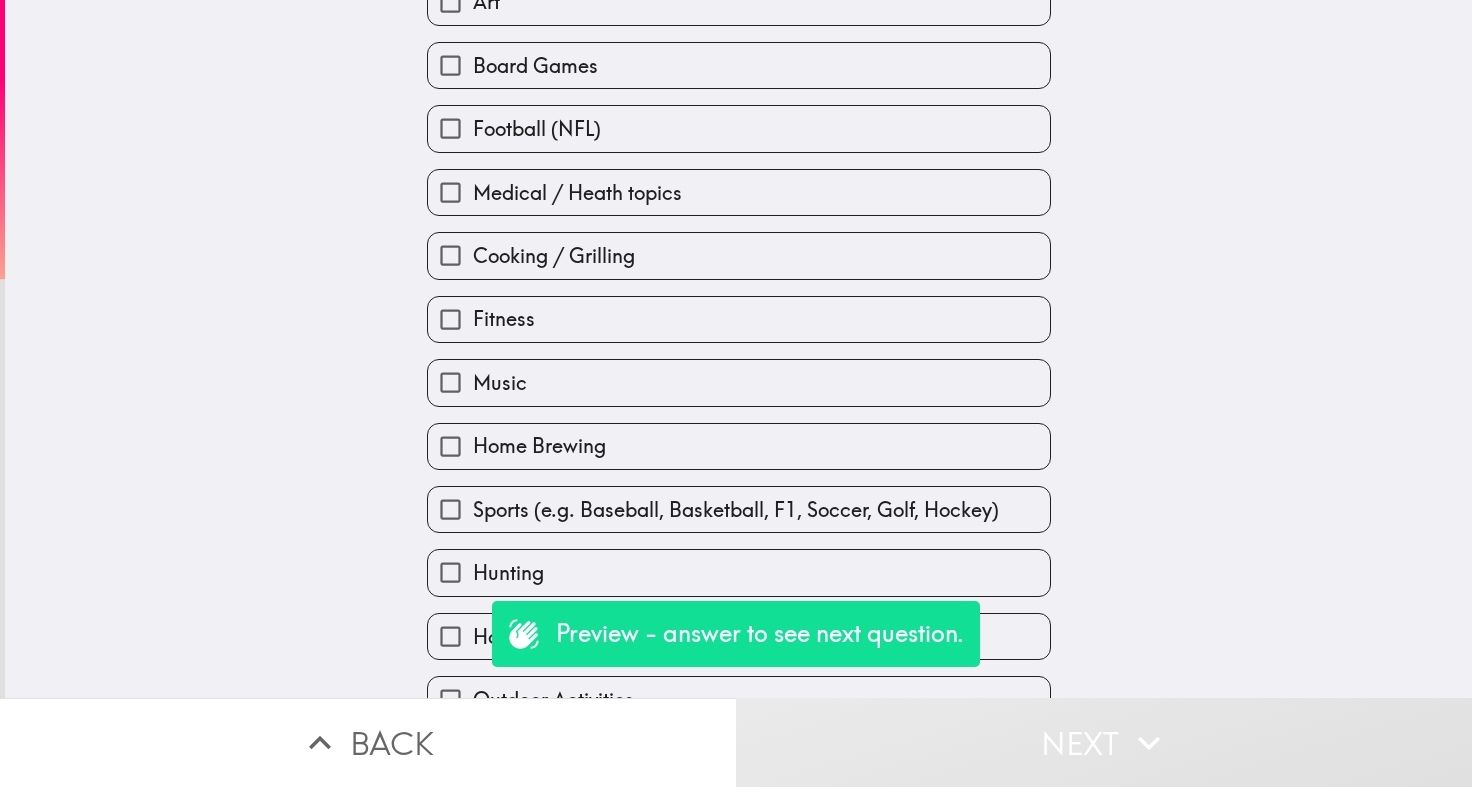 click on "Football (NFL)" at bounding box center (537, 129) 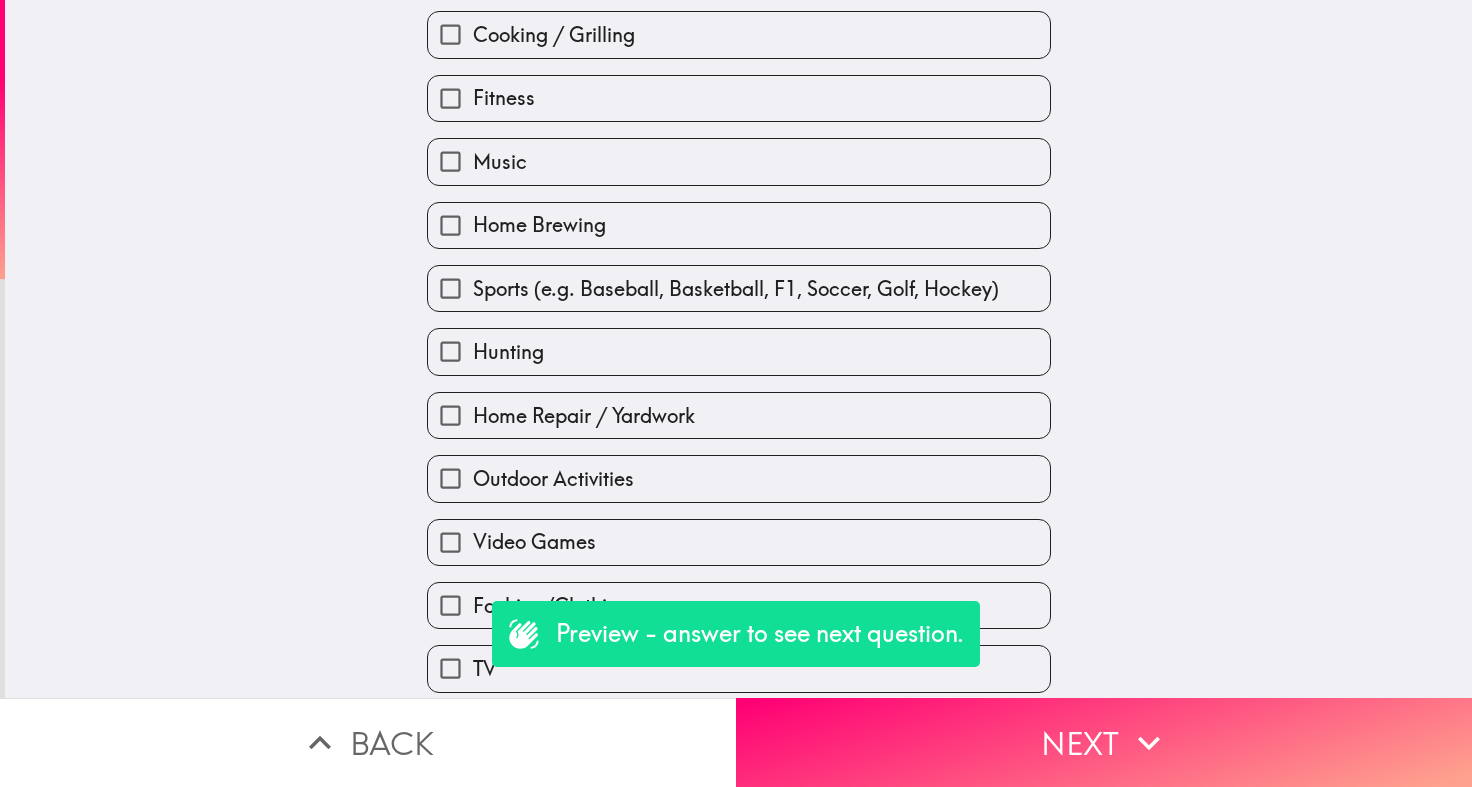 scroll, scrollTop: 417, scrollLeft: 0, axis: vertical 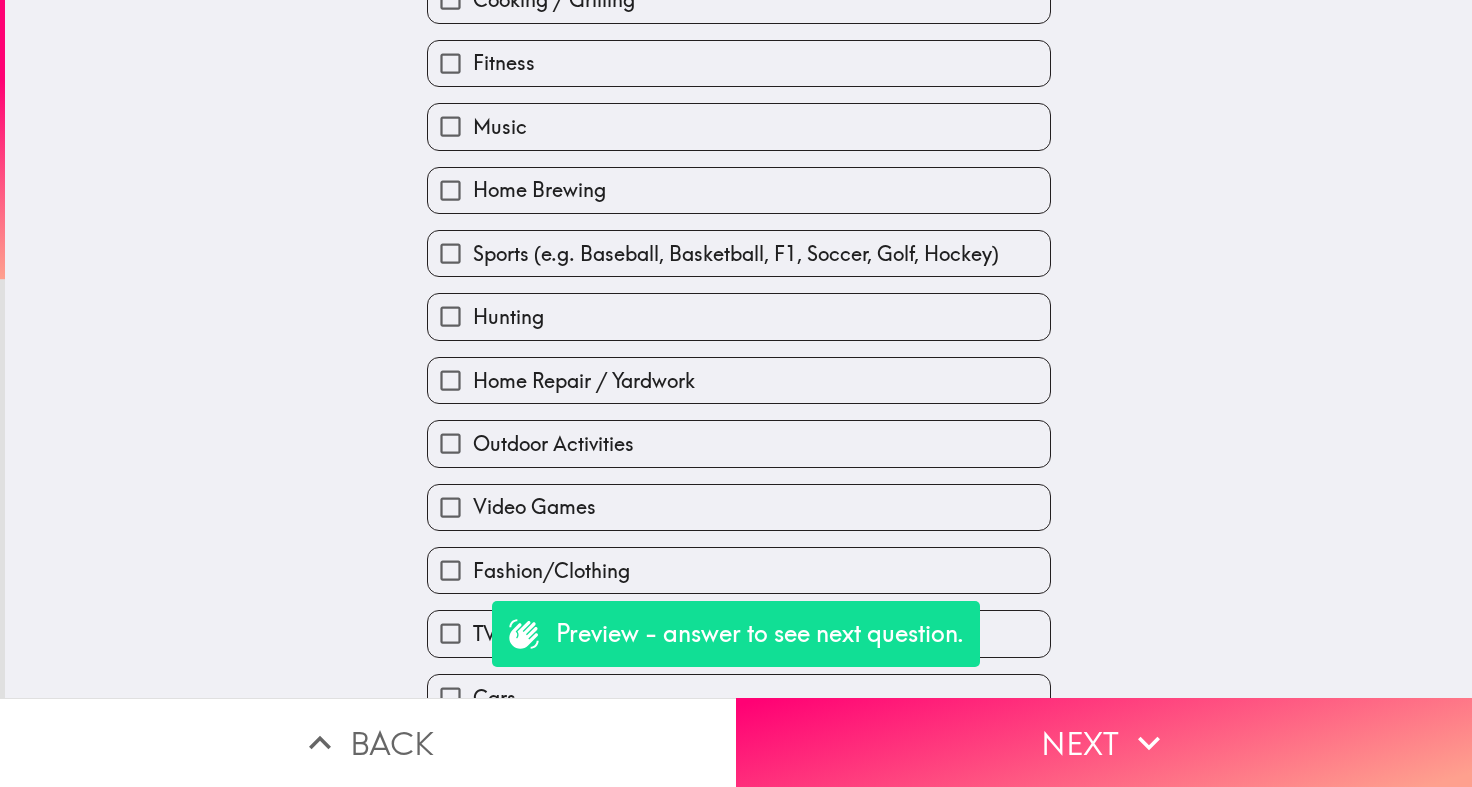 click on "Sports (e.g. Baseball, Basketball, F1, Soccer, Golf, Hockey)" at bounding box center [736, 254] 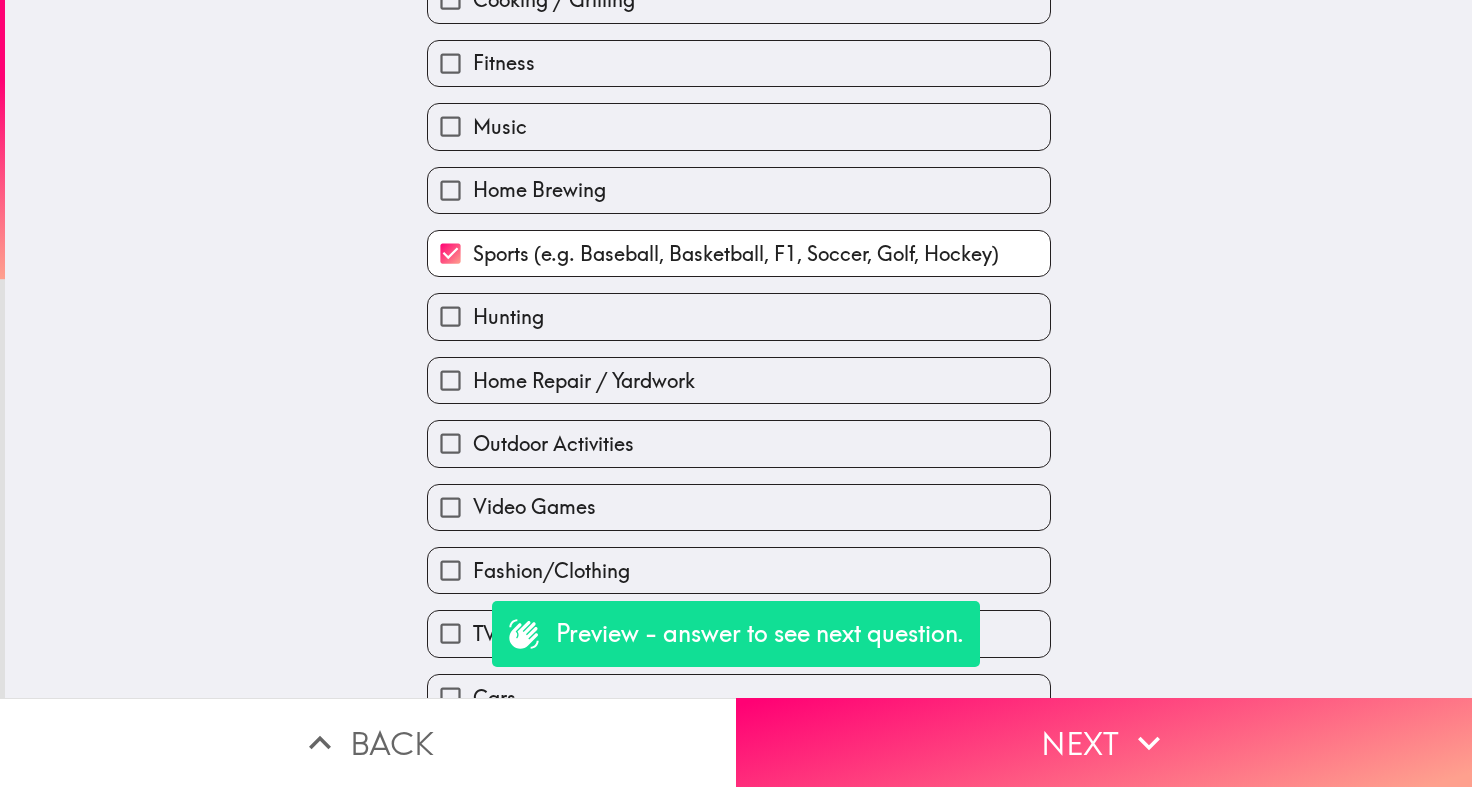 click on "Hunting" at bounding box center (739, 316) 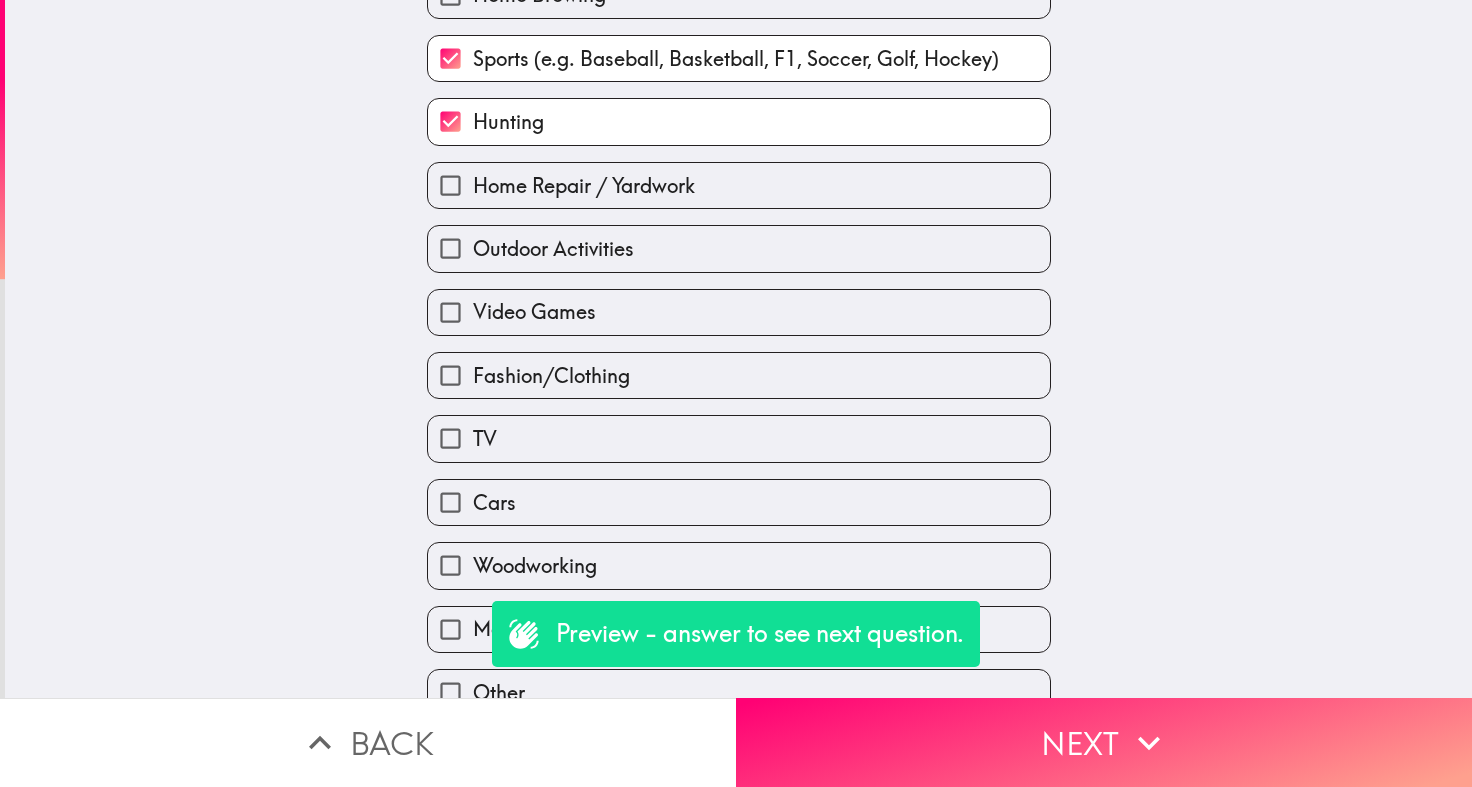 scroll, scrollTop: 714, scrollLeft: 0, axis: vertical 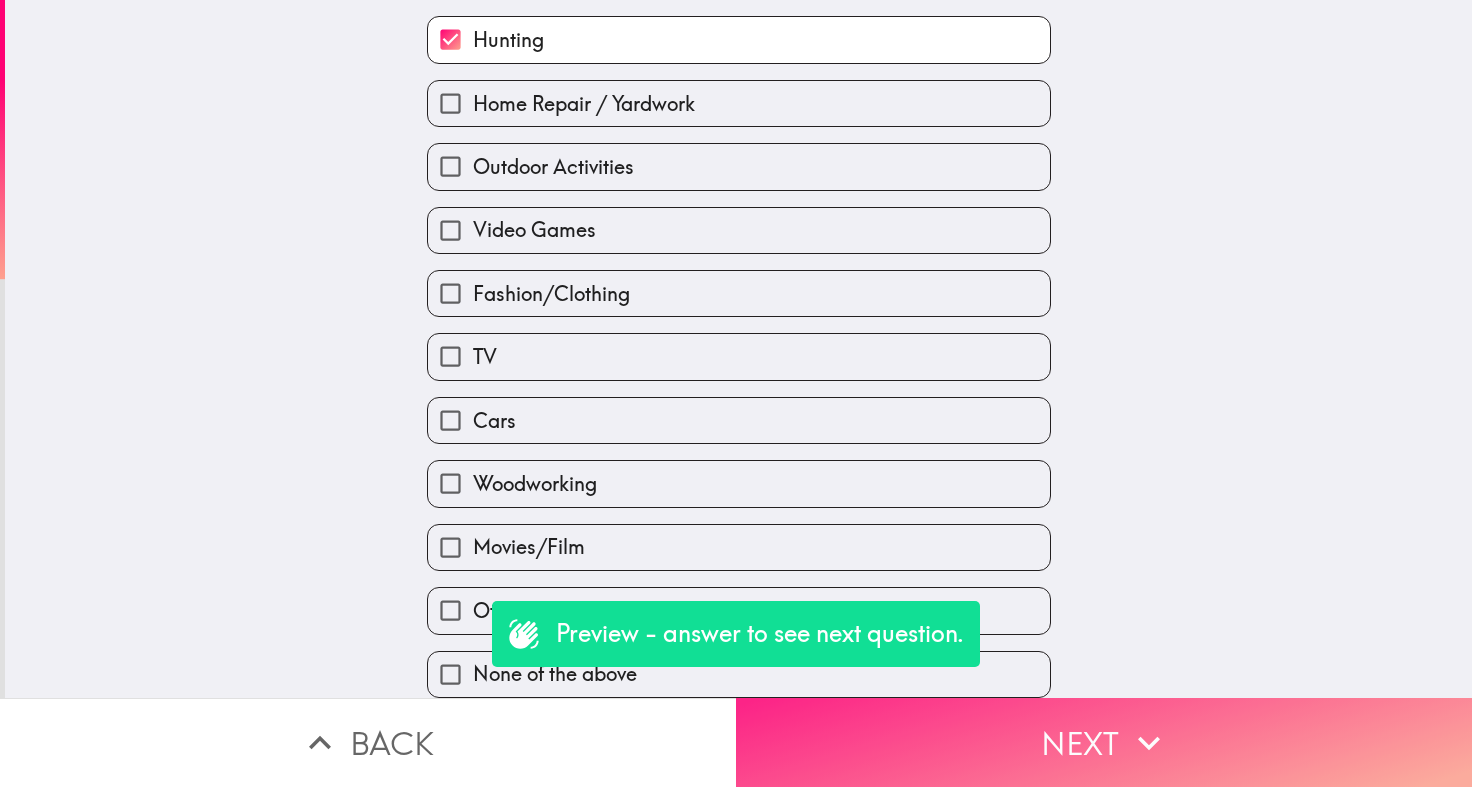 click on "Next" at bounding box center (1104, 742) 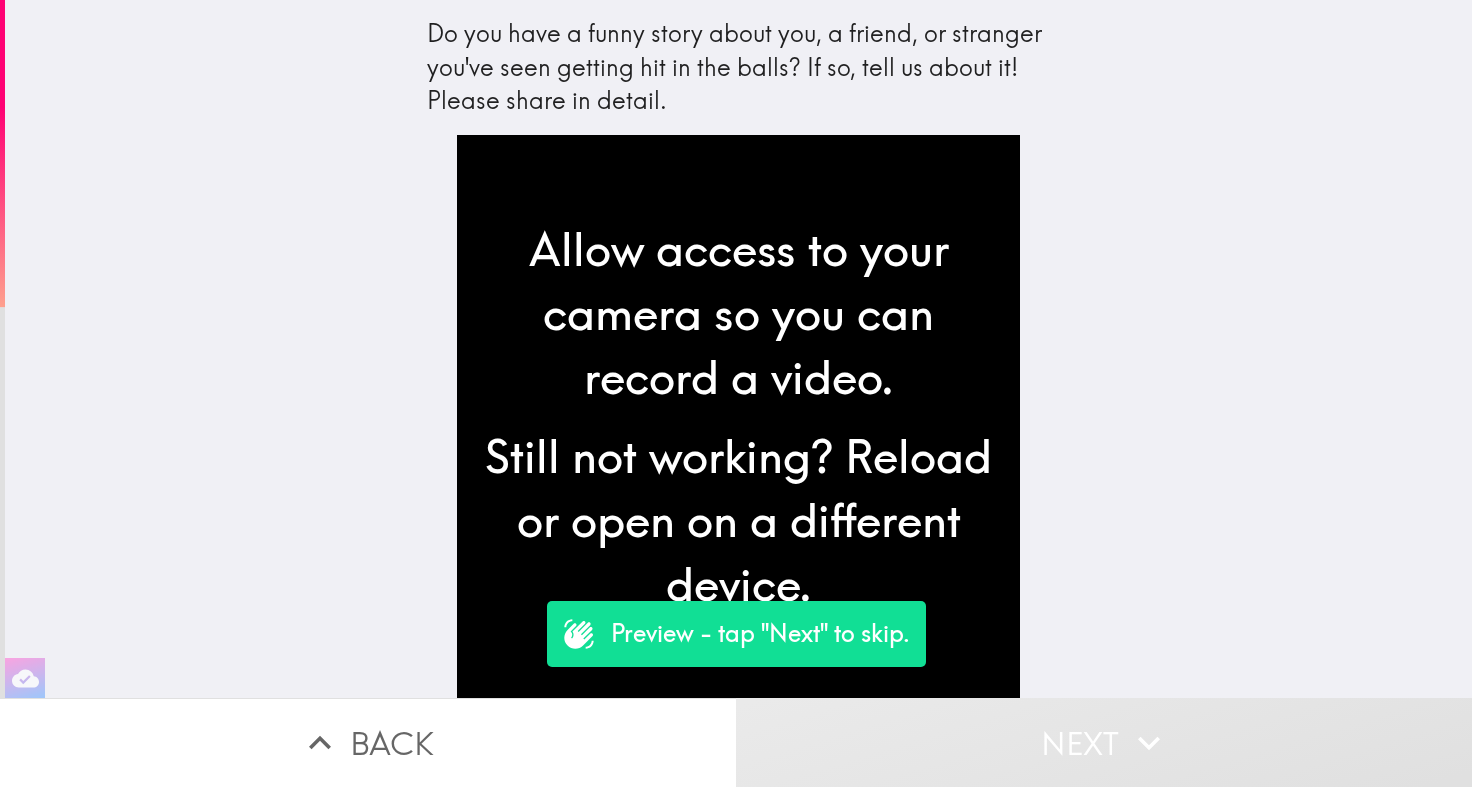 scroll, scrollTop: 0, scrollLeft: 0, axis: both 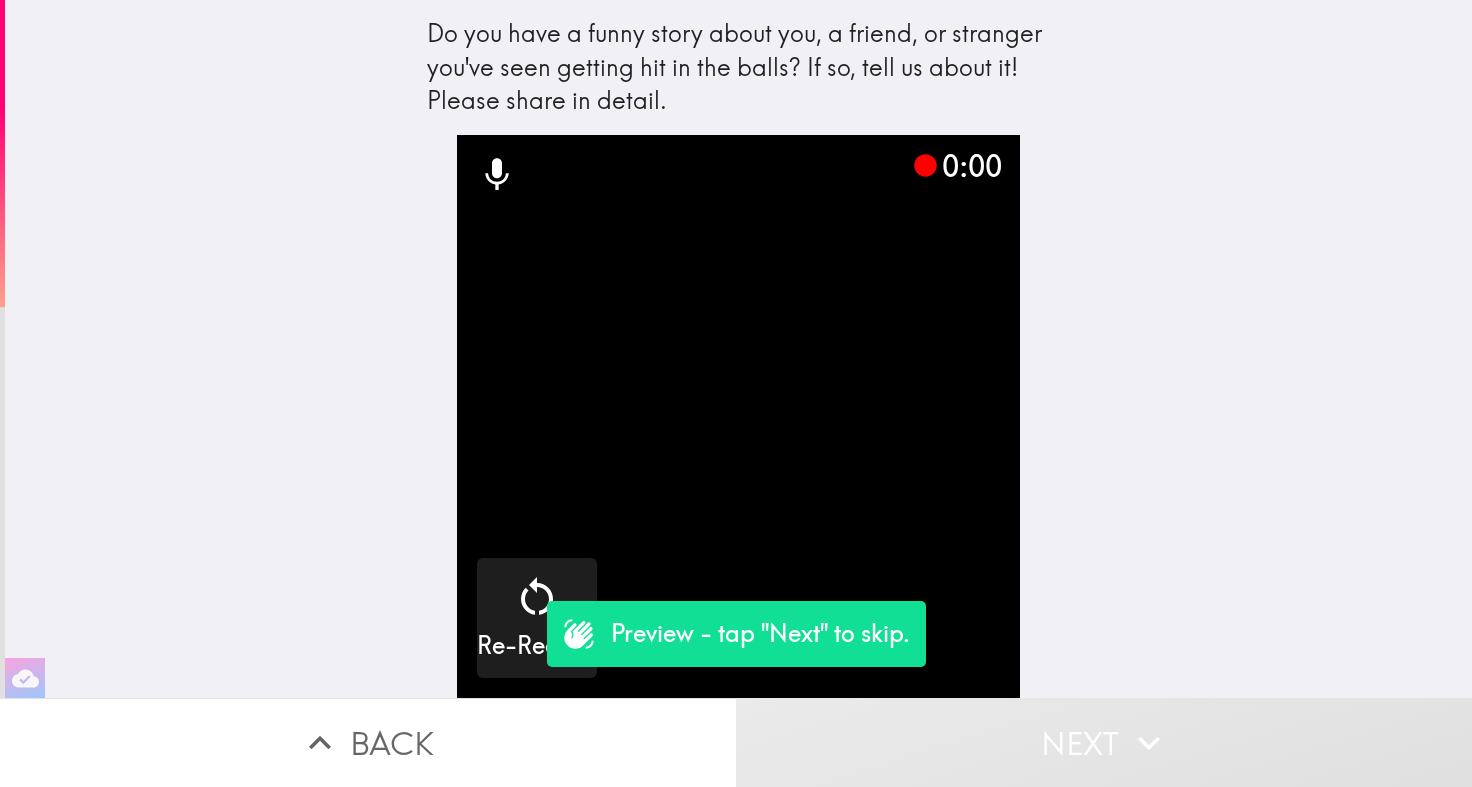 click 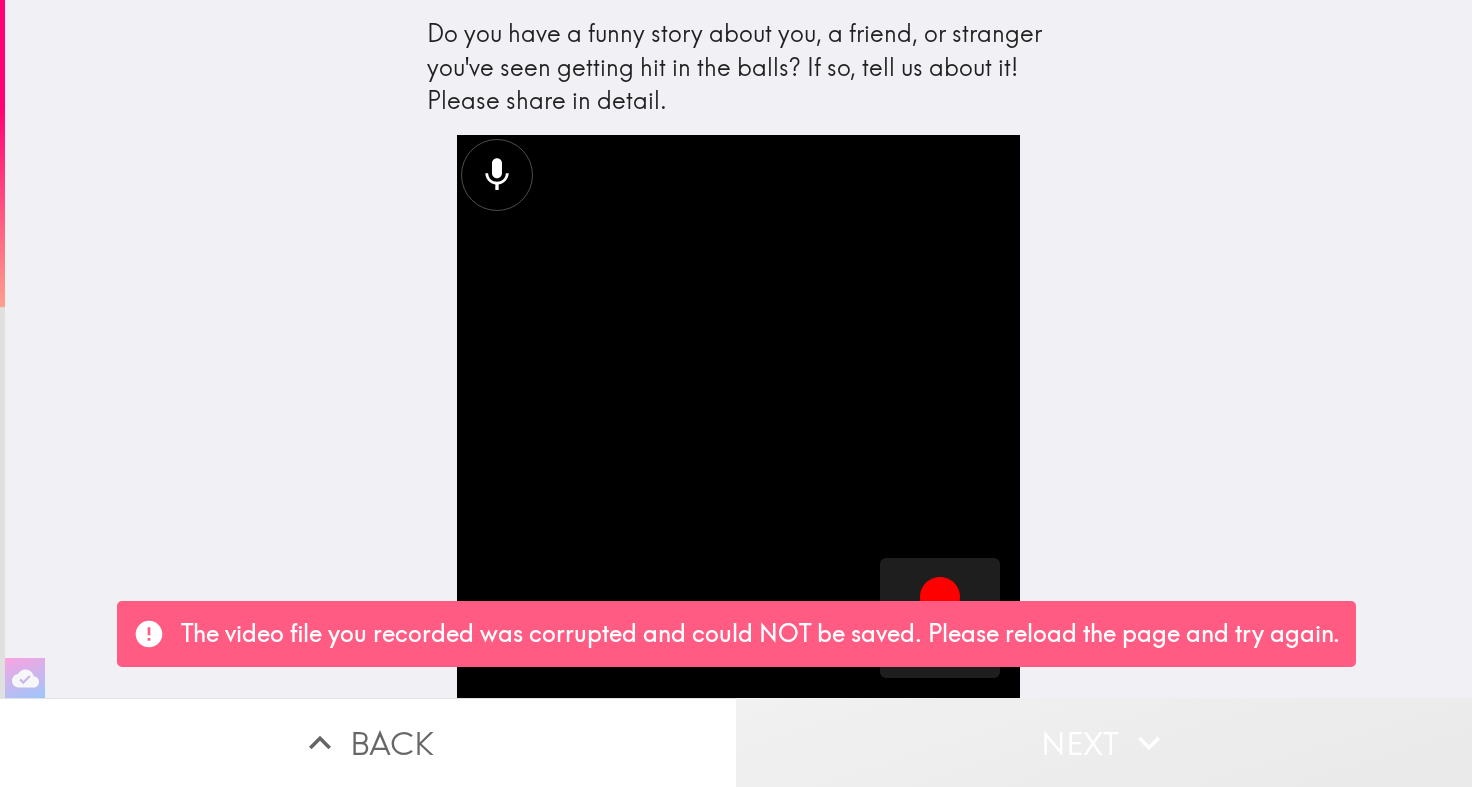 click 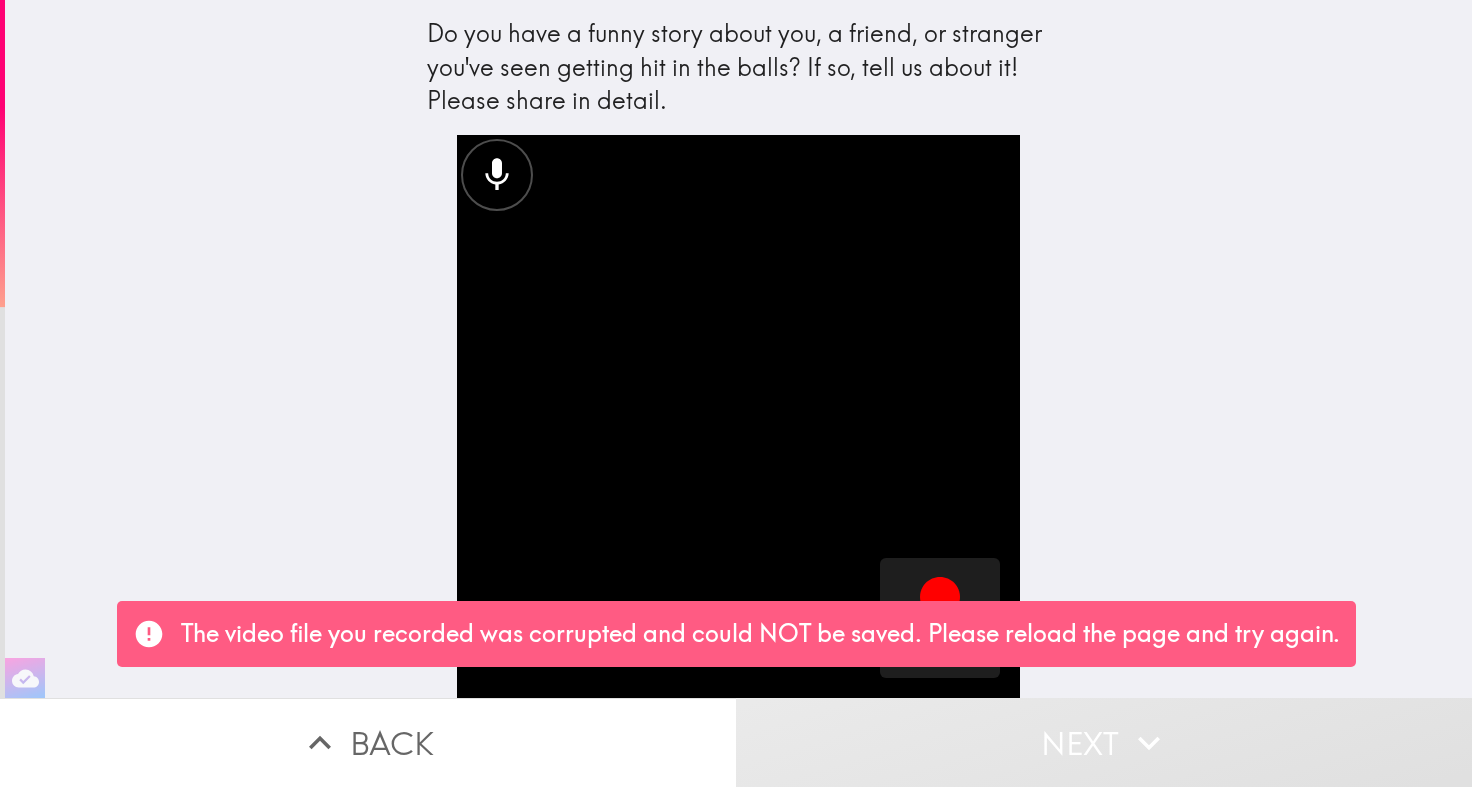 click 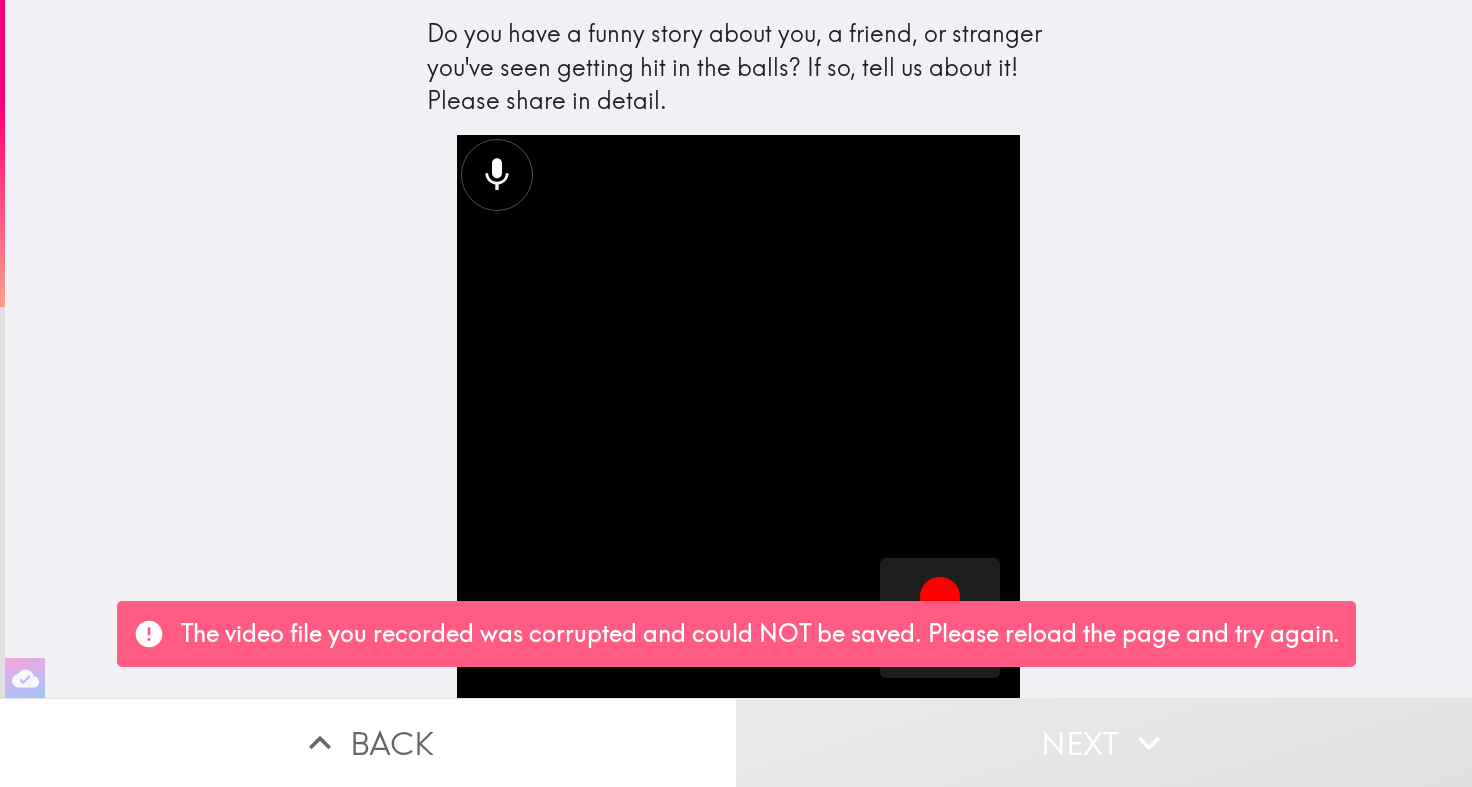click 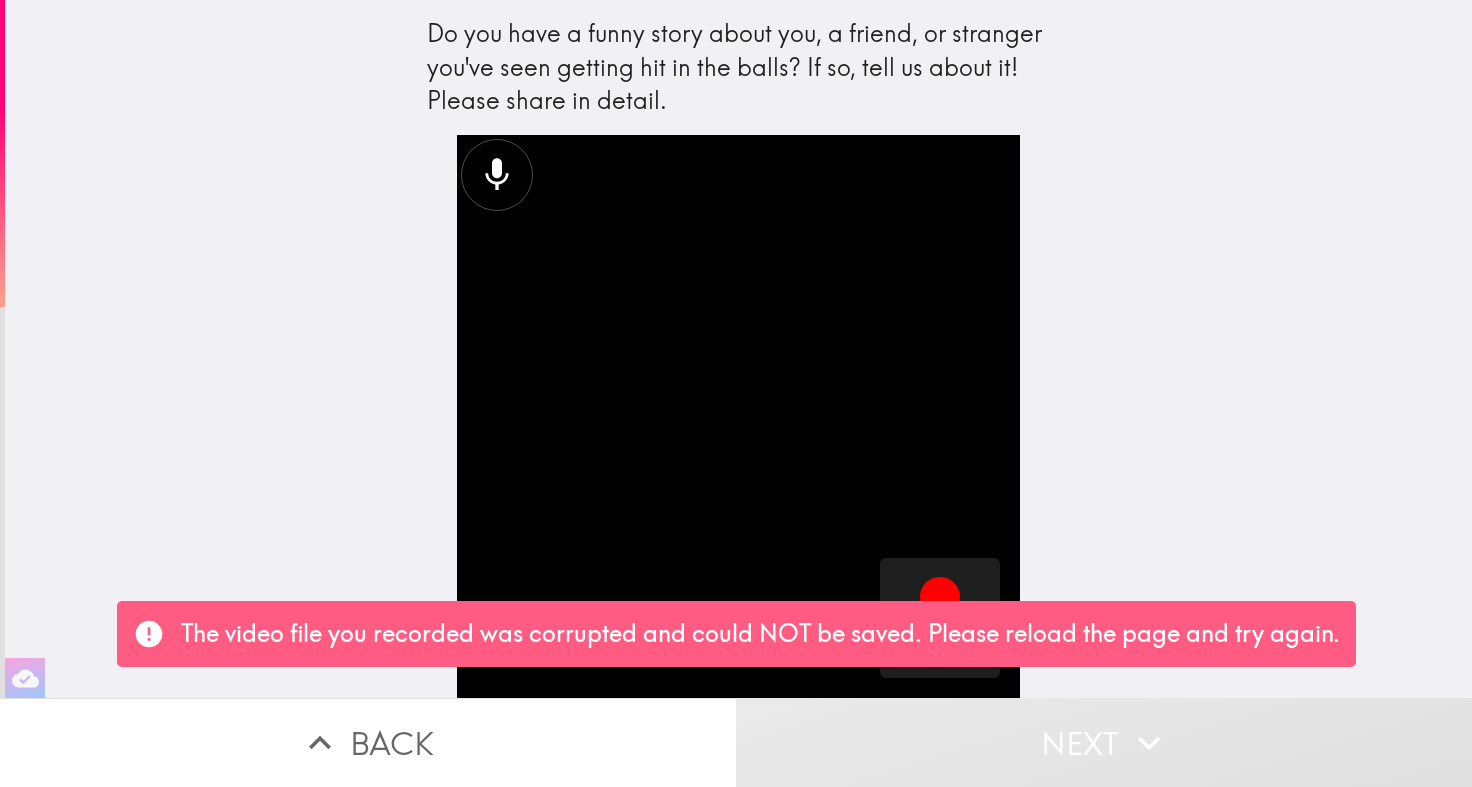 click at bounding box center [738, 416] 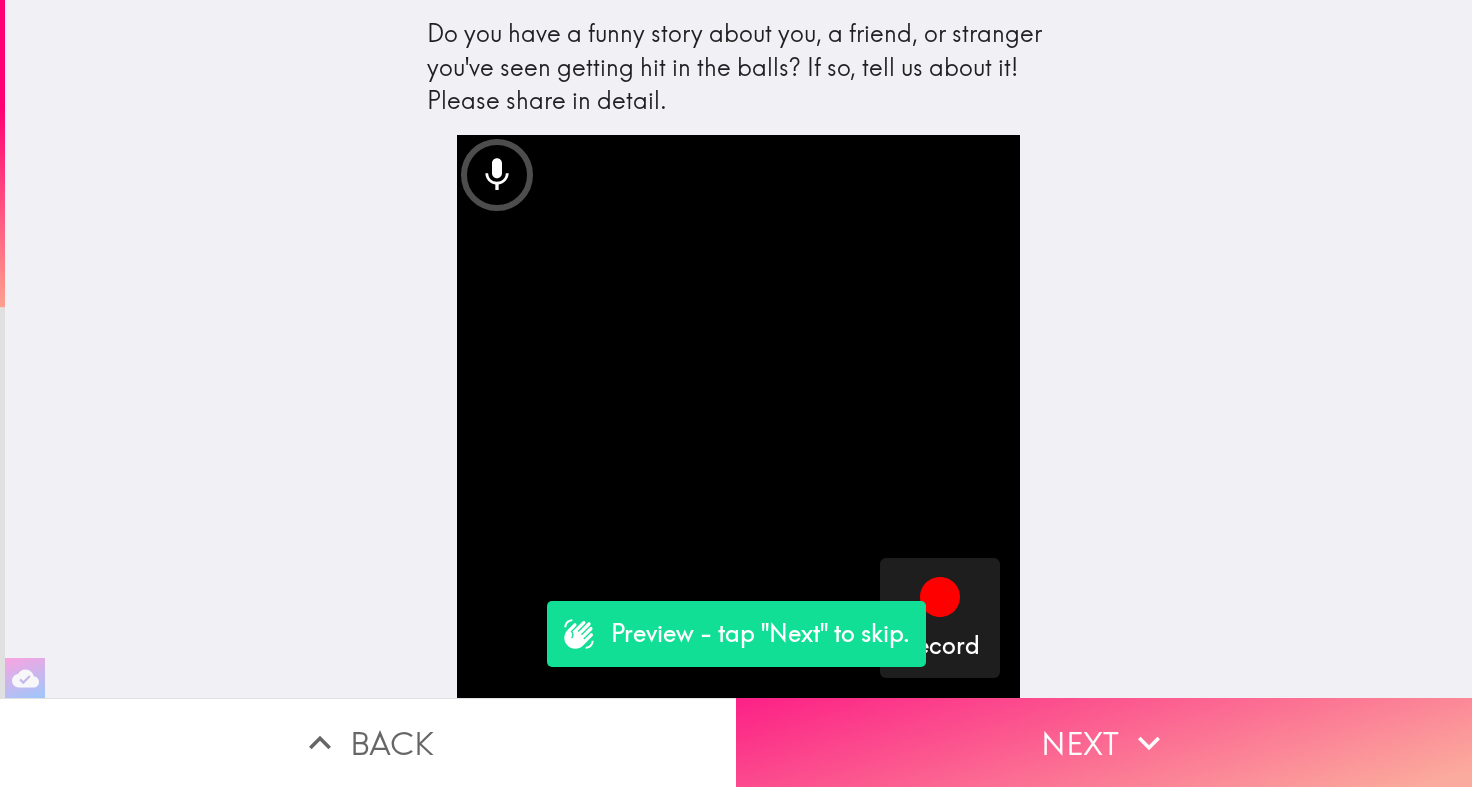 click on "Next" at bounding box center [1104, 742] 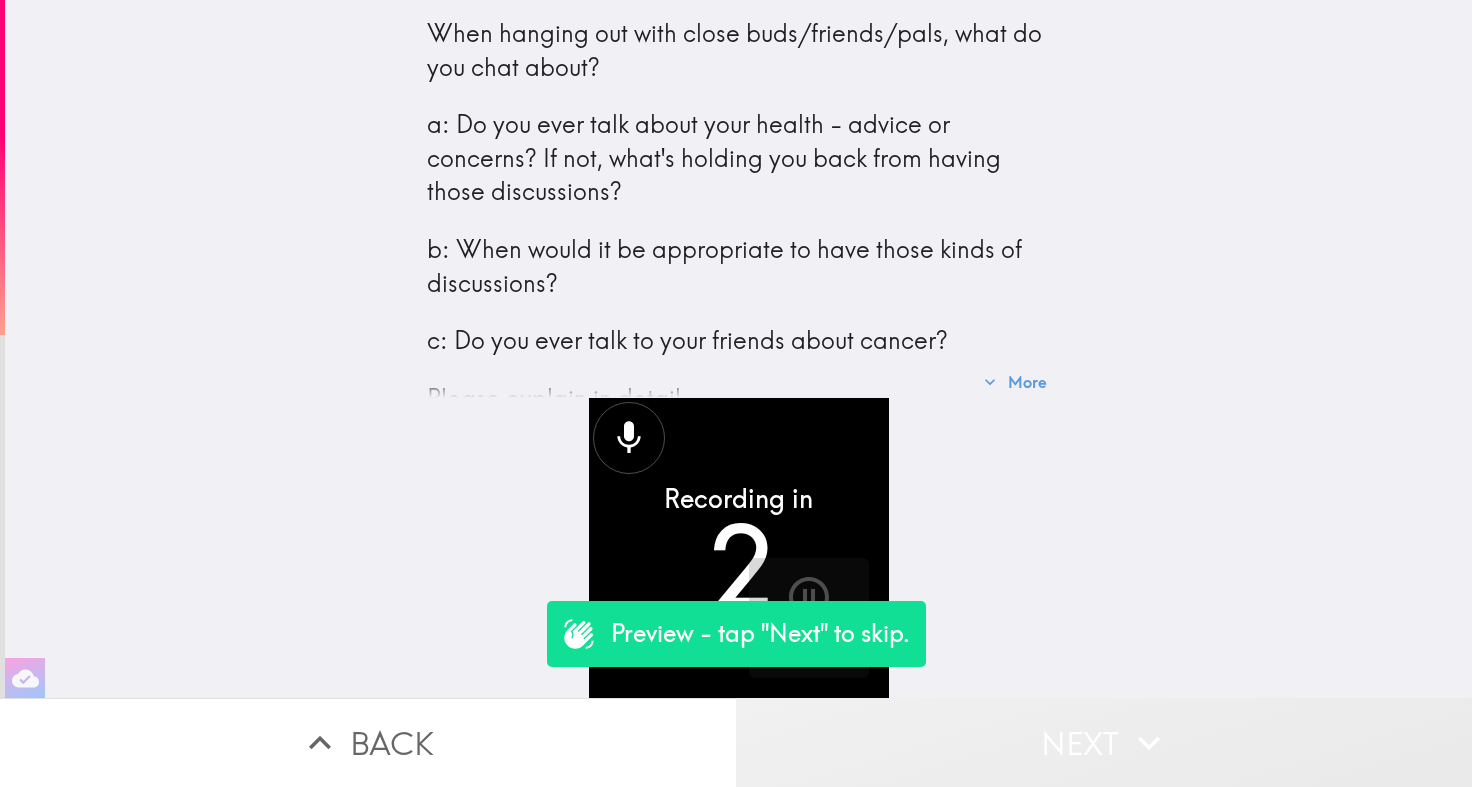 click on "Next" at bounding box center [1104, 742] 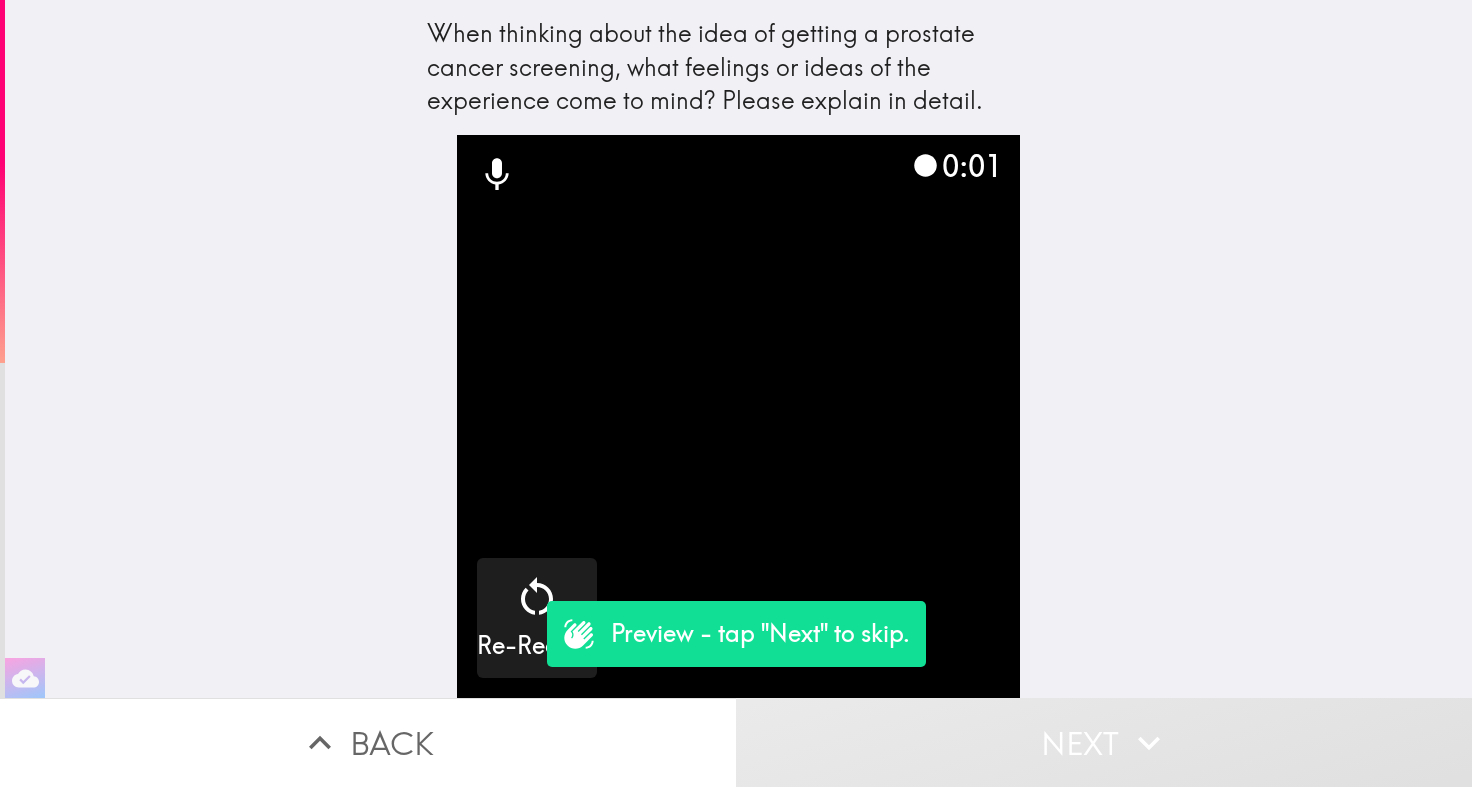 click on "Next" at bounding box center (1104, 742) 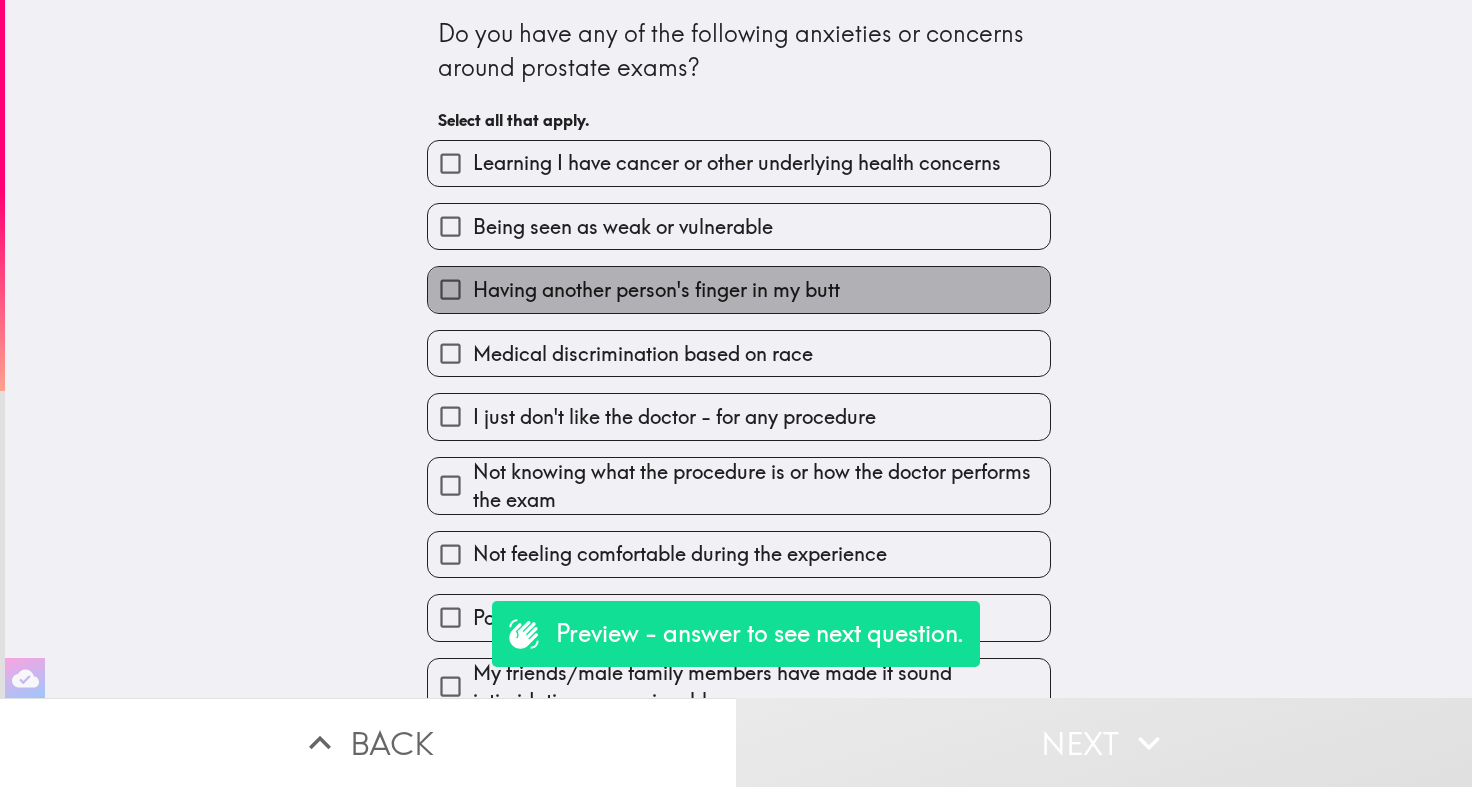 click on "Having another person's finger in my butt" at bounding box center [739, 289] 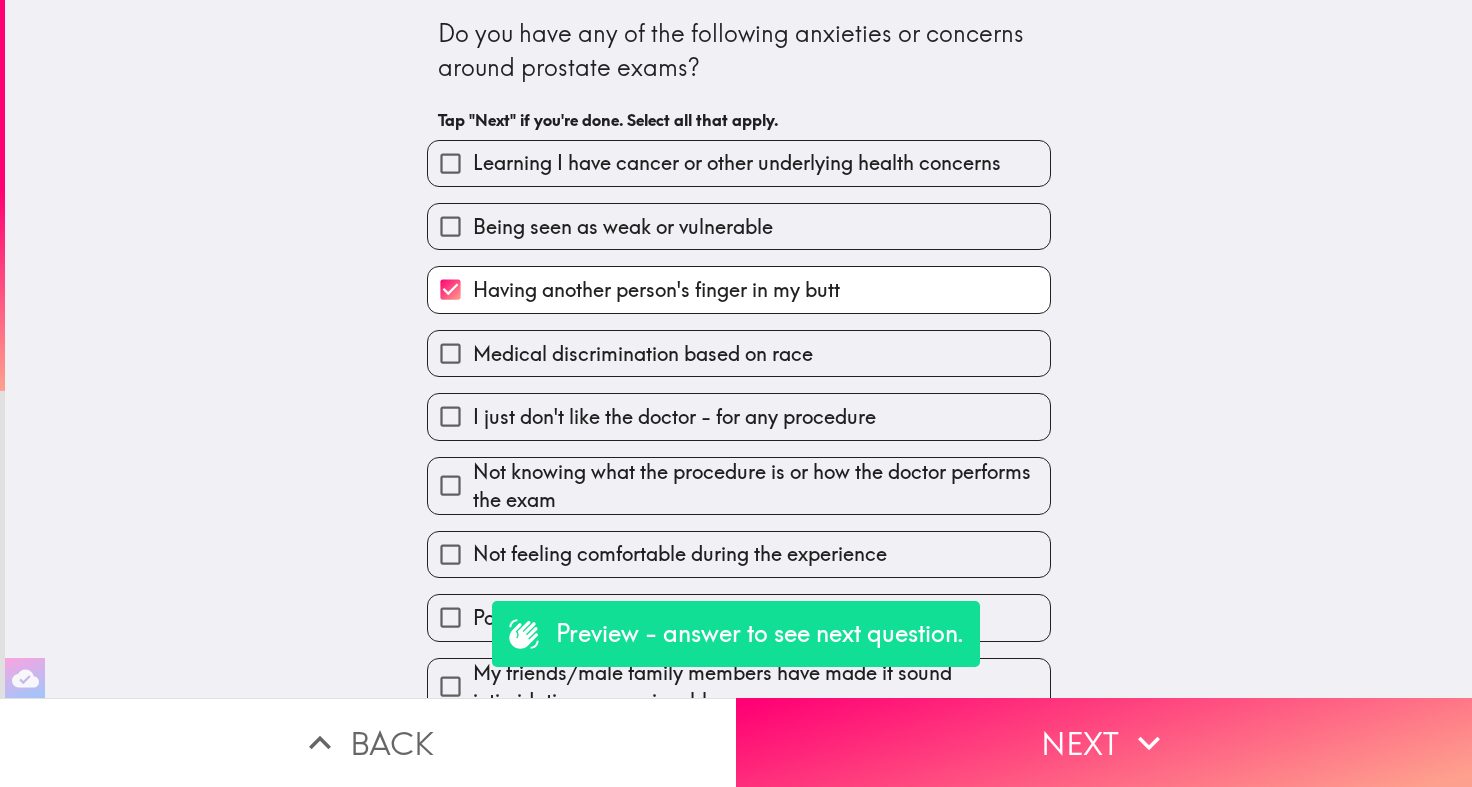 click on "Medical discrimination based on race" at bounding box center [739, 353] 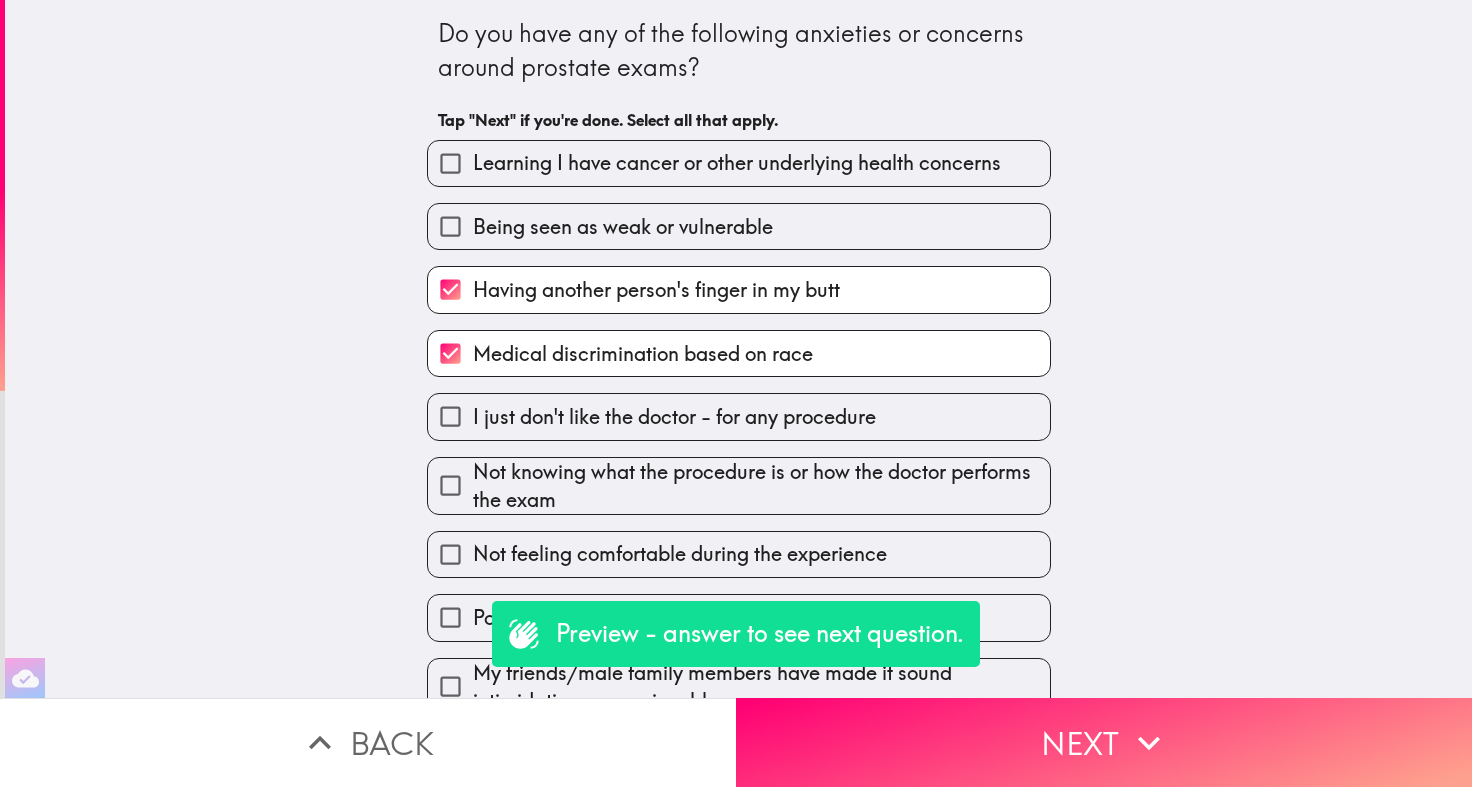 click on "I just don't like the doctor - for any procedure" at bounding box center [674, 417] 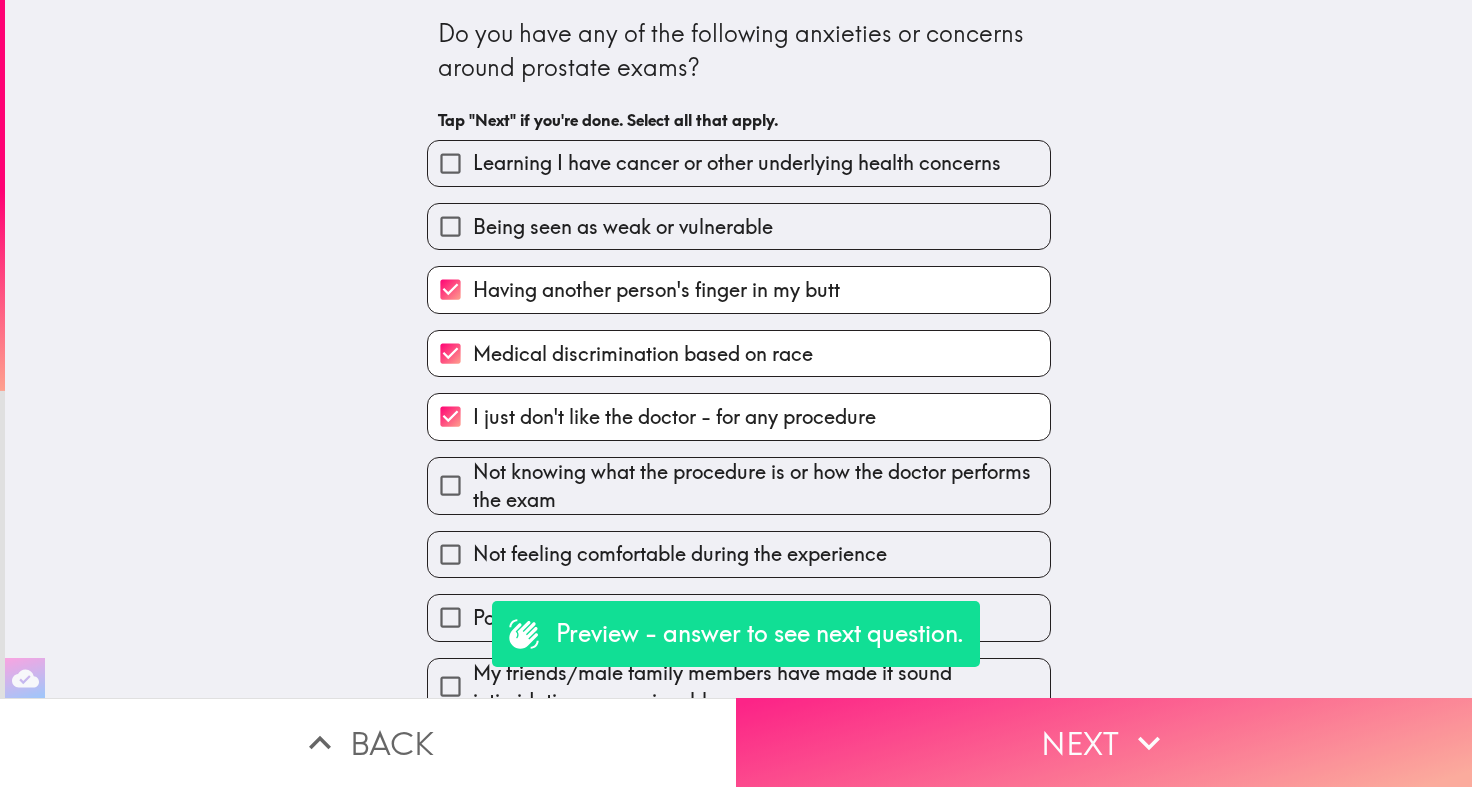 click on "Next" at bounding box center [1104, 742] 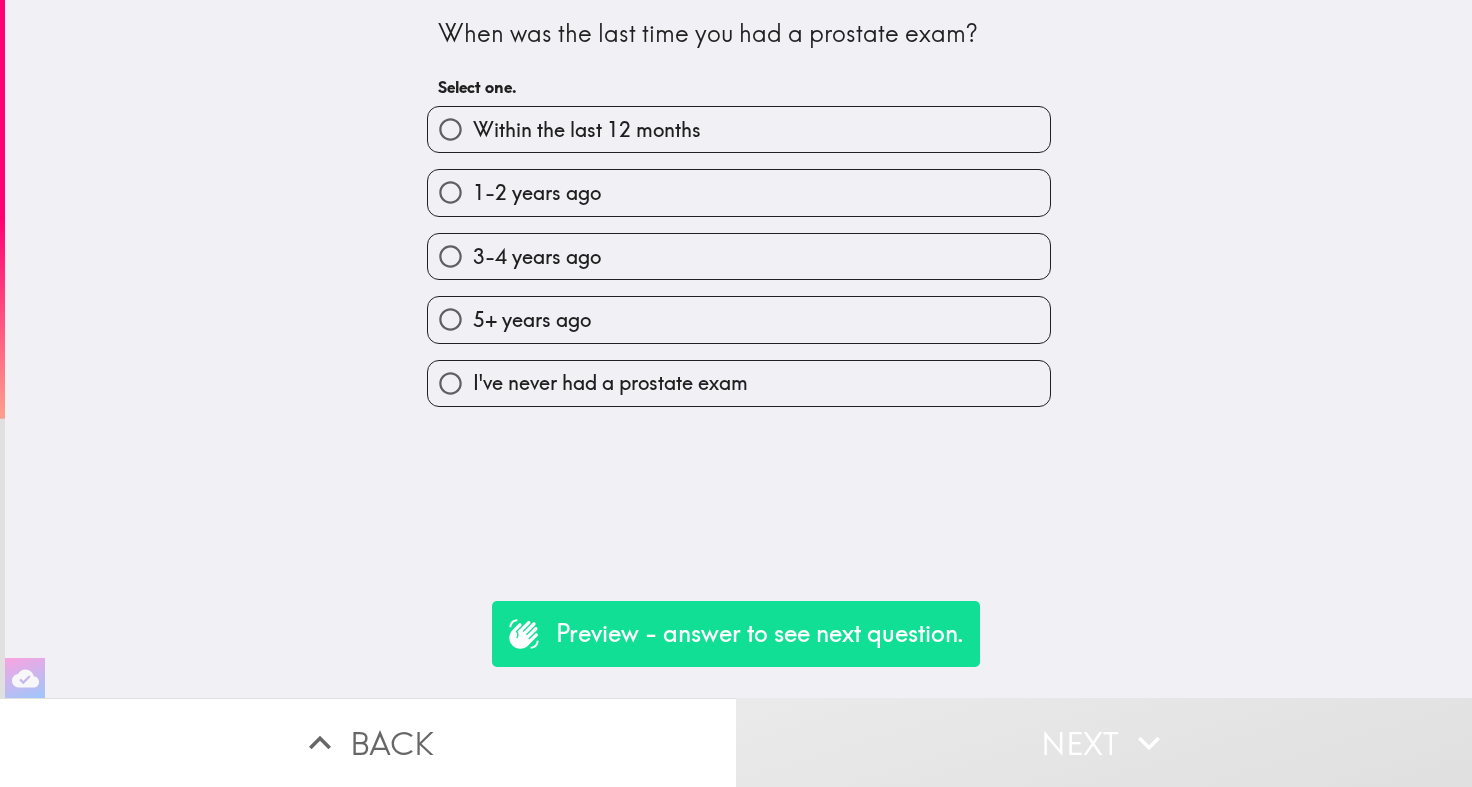 click on "1-2 years ago" at bounding box center (739, 192) 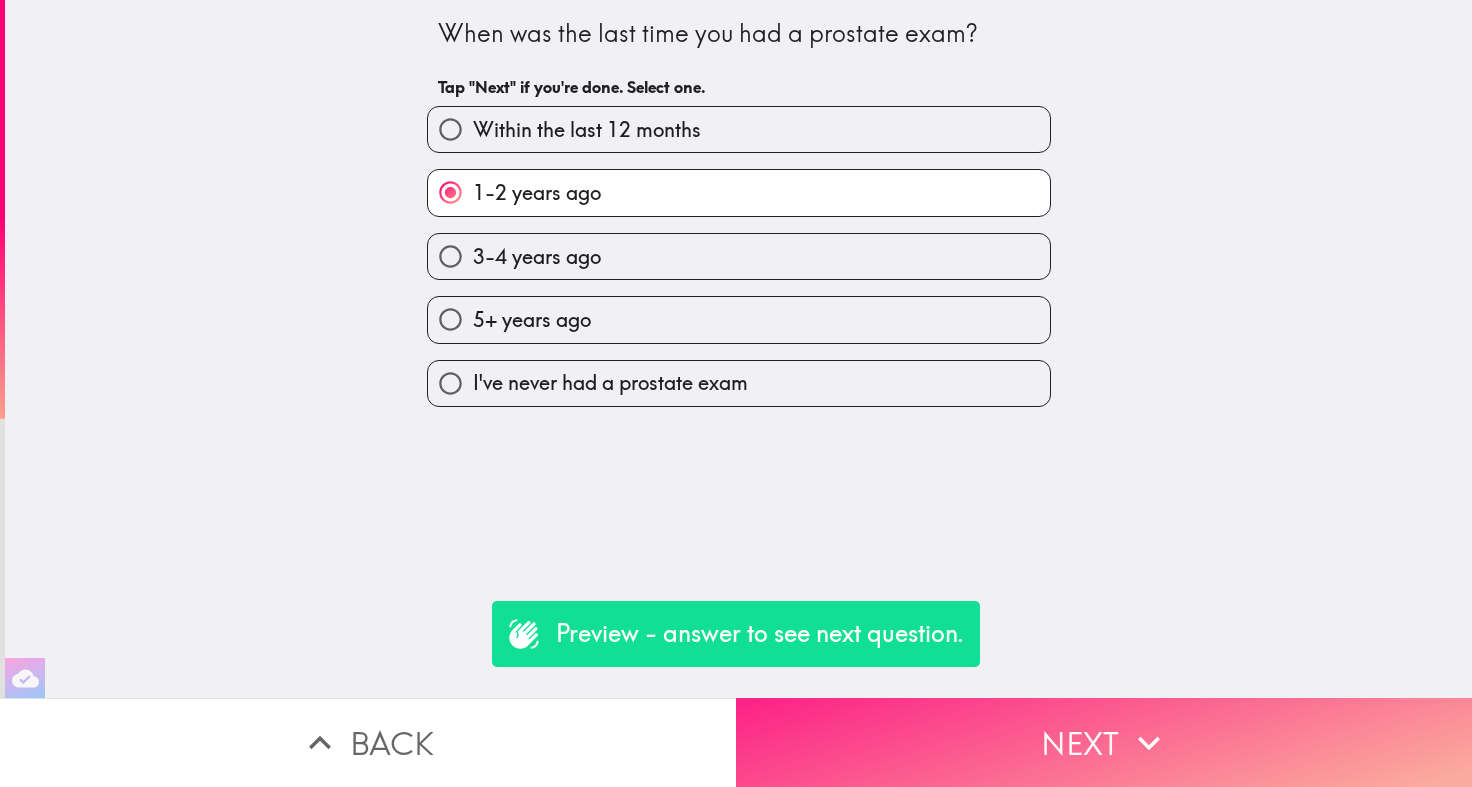 click 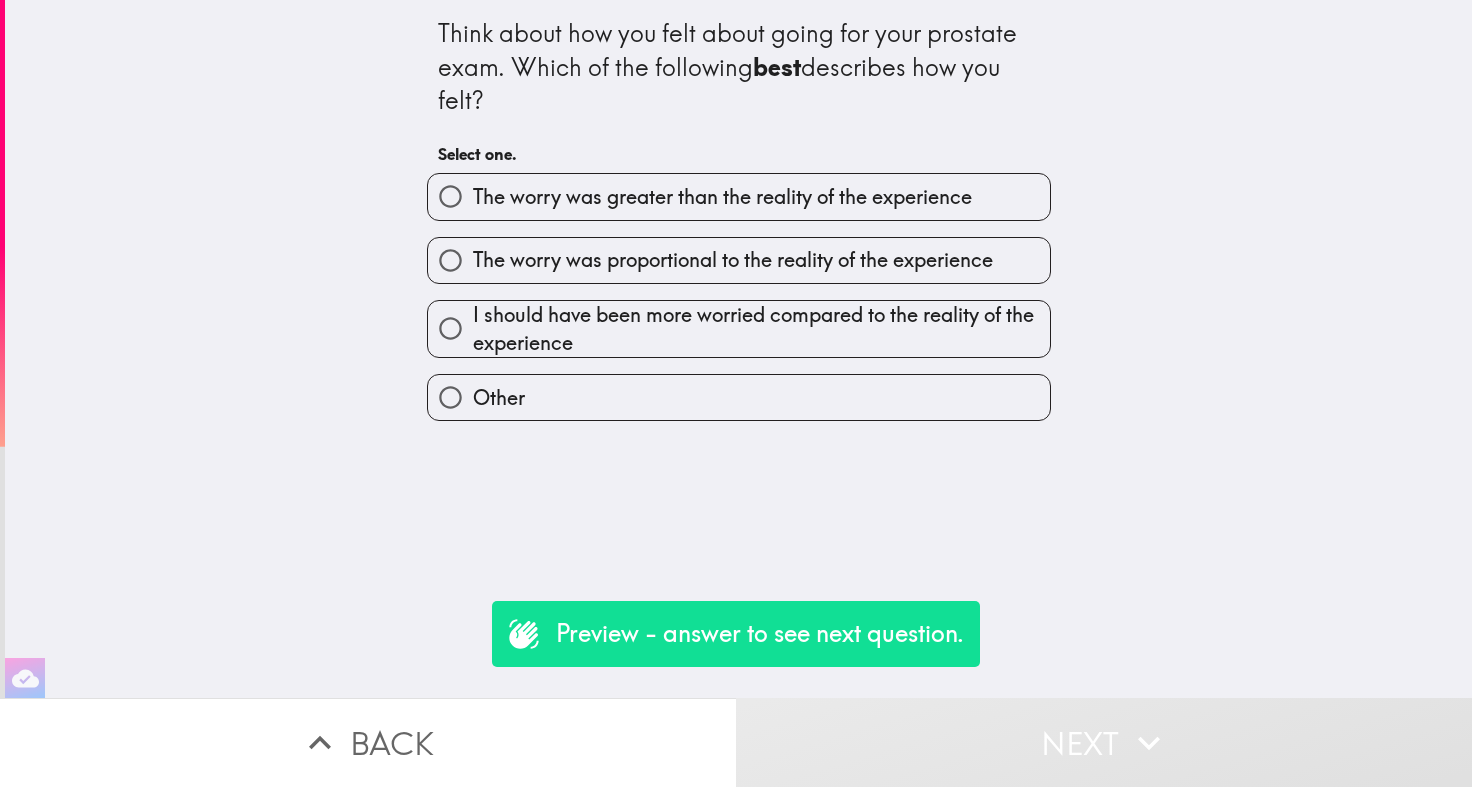 click on "The worry was proportional to the reality of the experience" at bounding box center [739, 260] 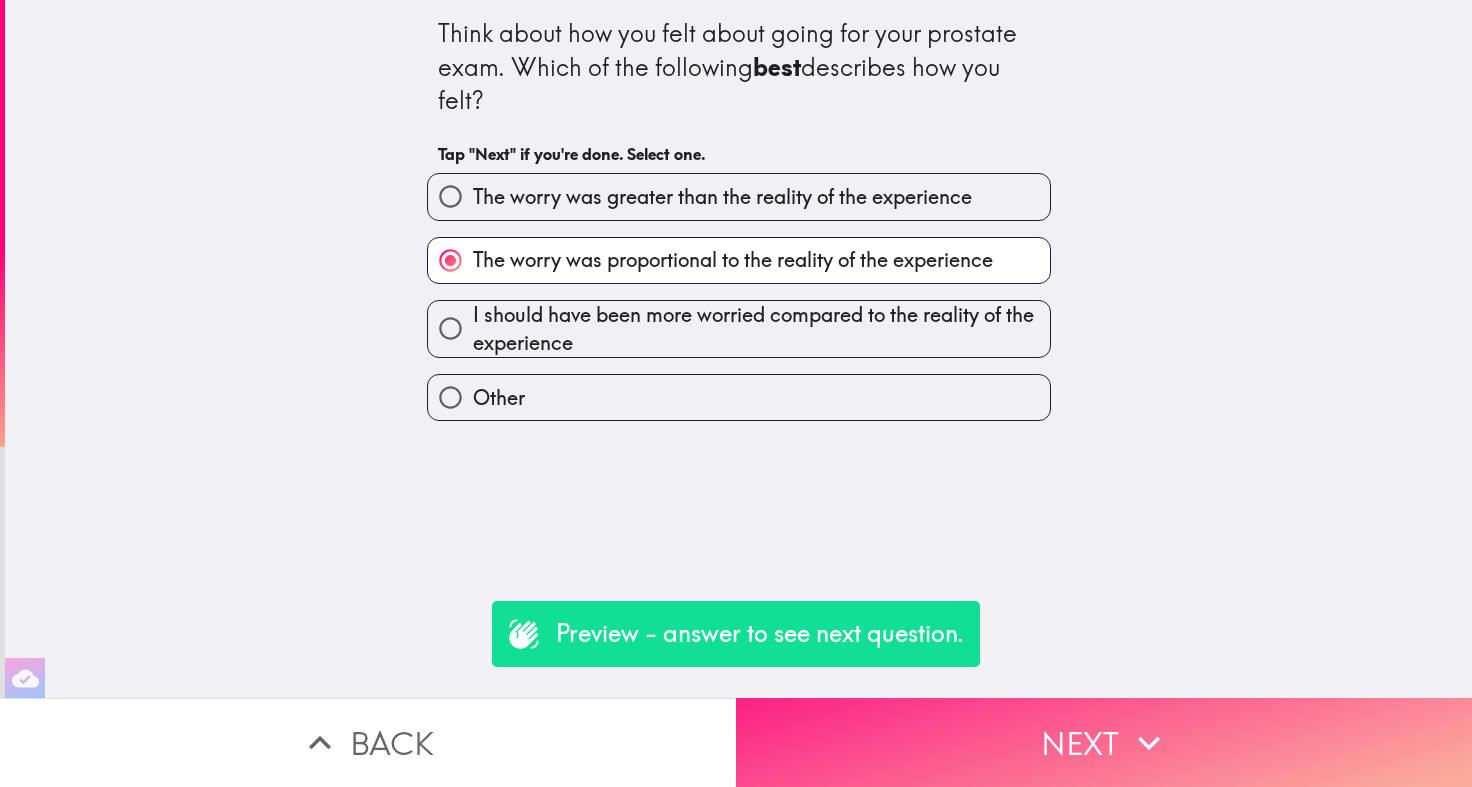 click on "Next" at bounding box center (1104, 742) 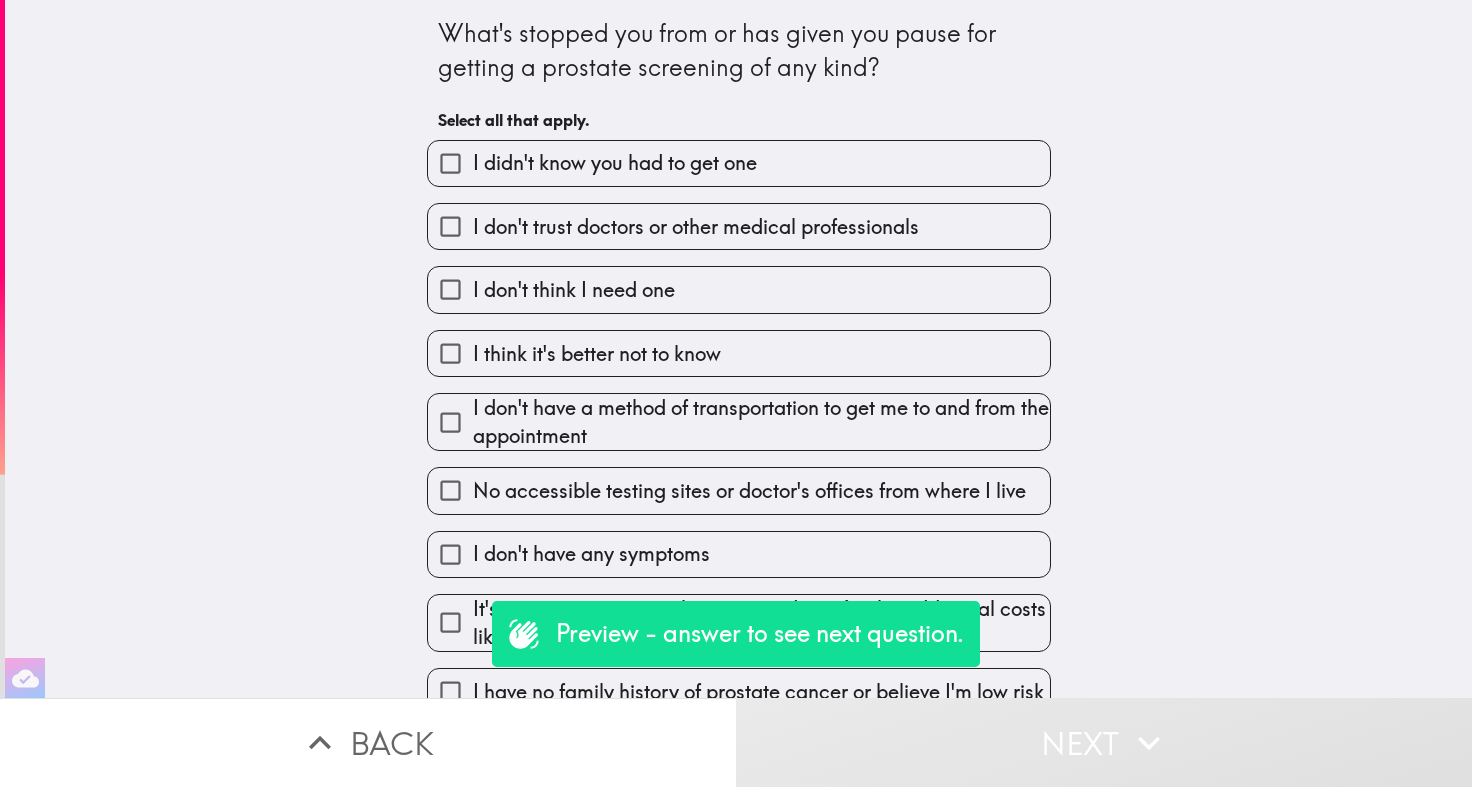 click on "I don't trust doctors or other medical professionals" at bounding box center [739, 226] 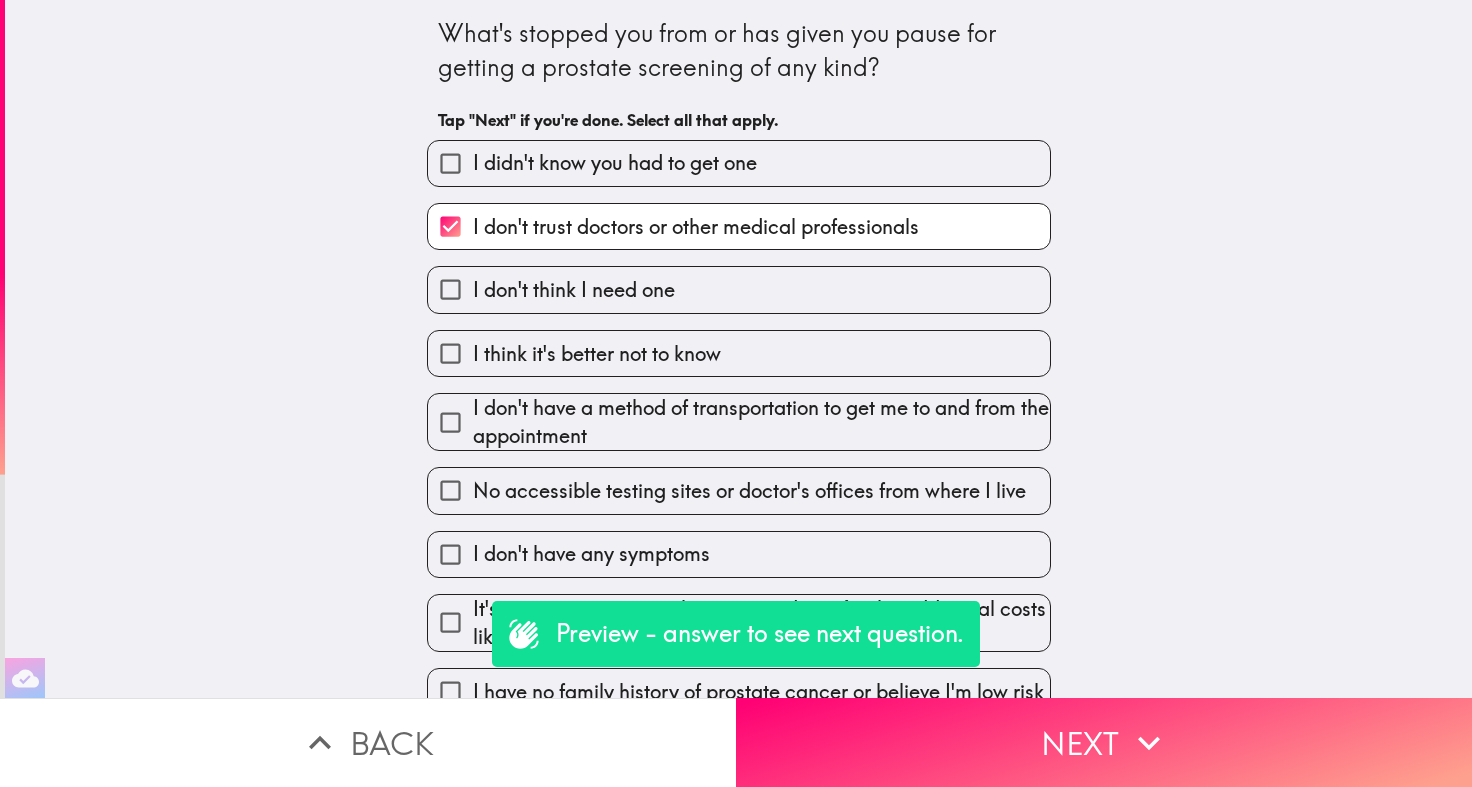 click on "I don't have a method of transportation to get me to and from the appointment" at bounding box center [731, 414] 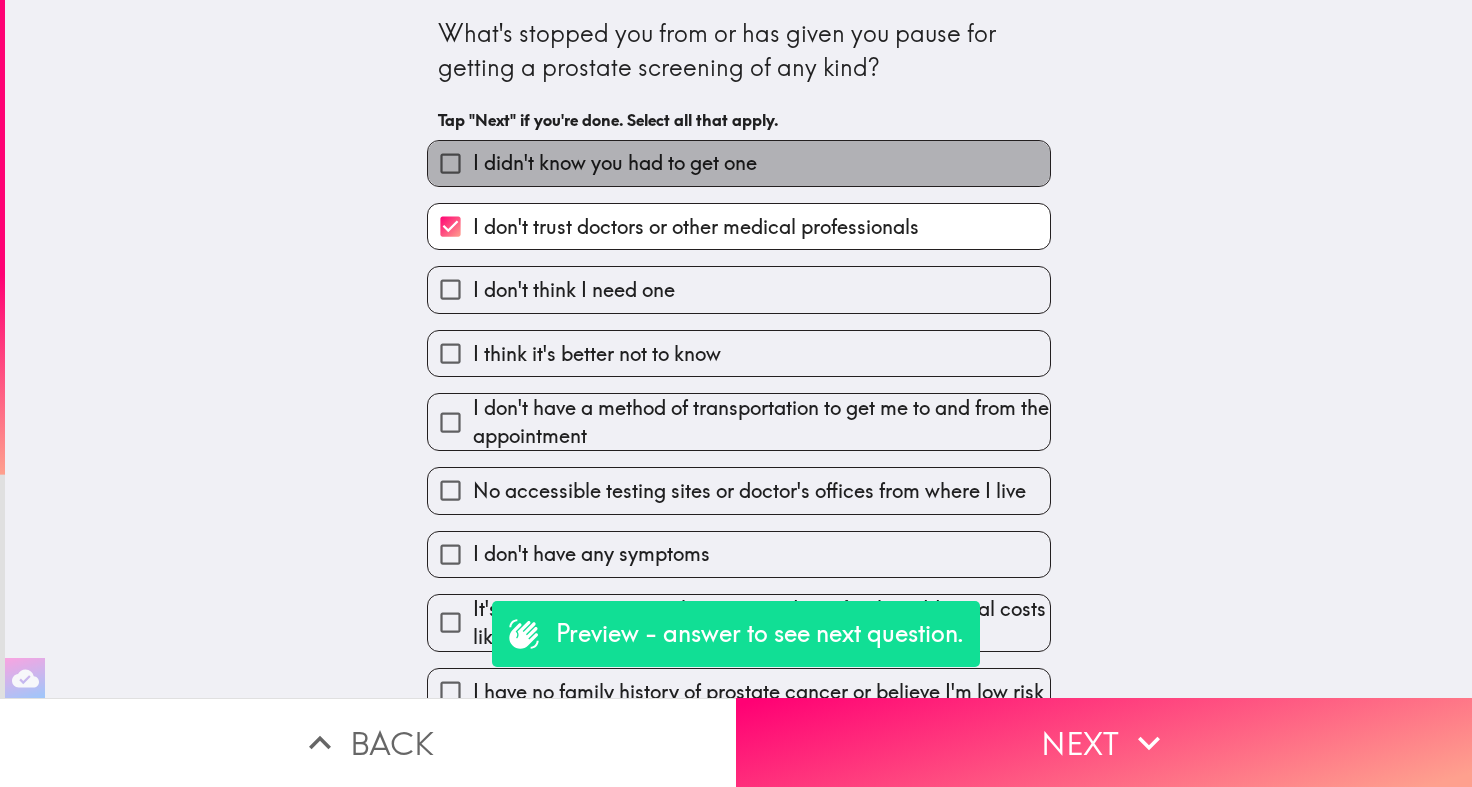 click on "I didn't know you had to get one" at bounding box center [739, 163] 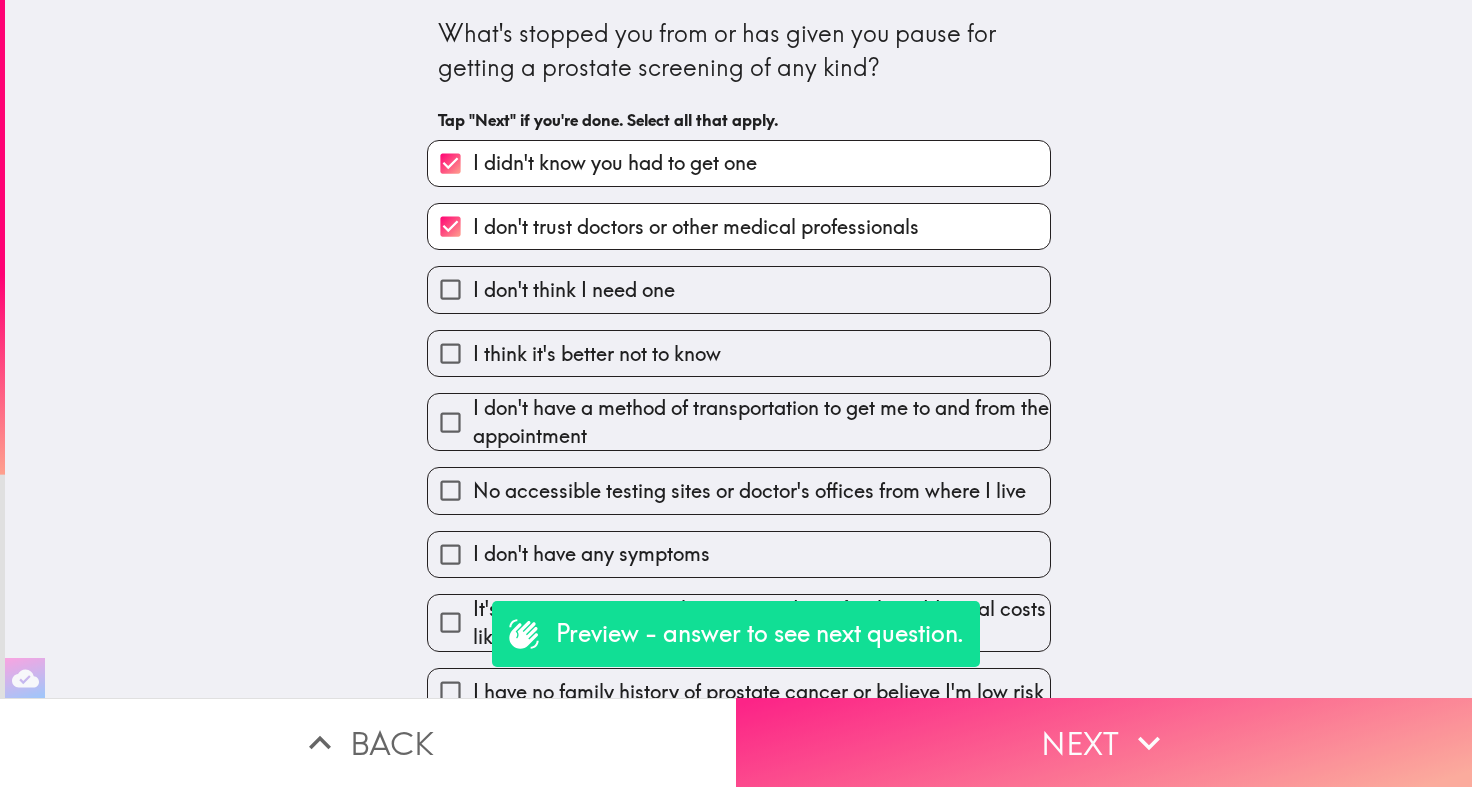 click on "Next" at bounding box center (1104, 742) 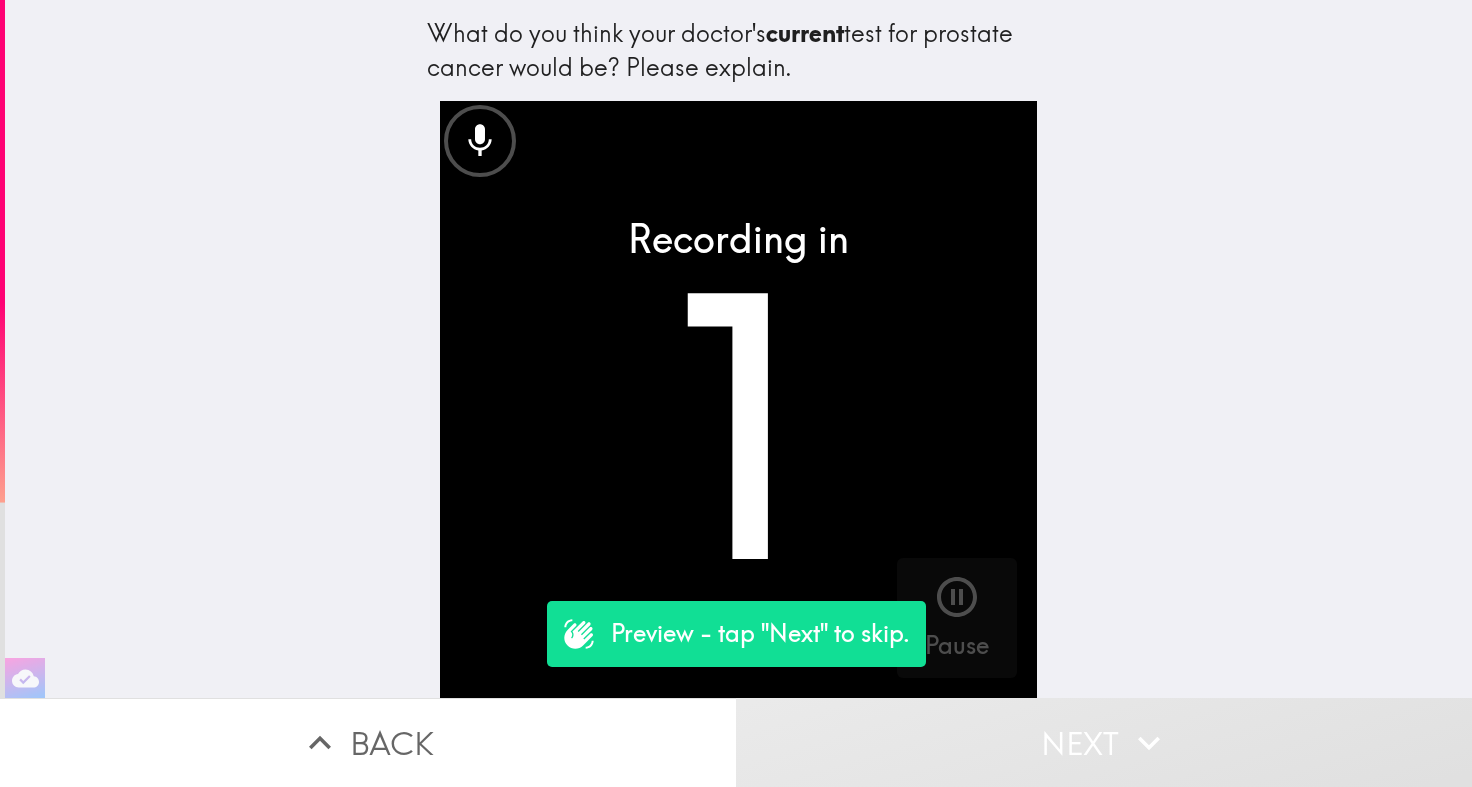 click 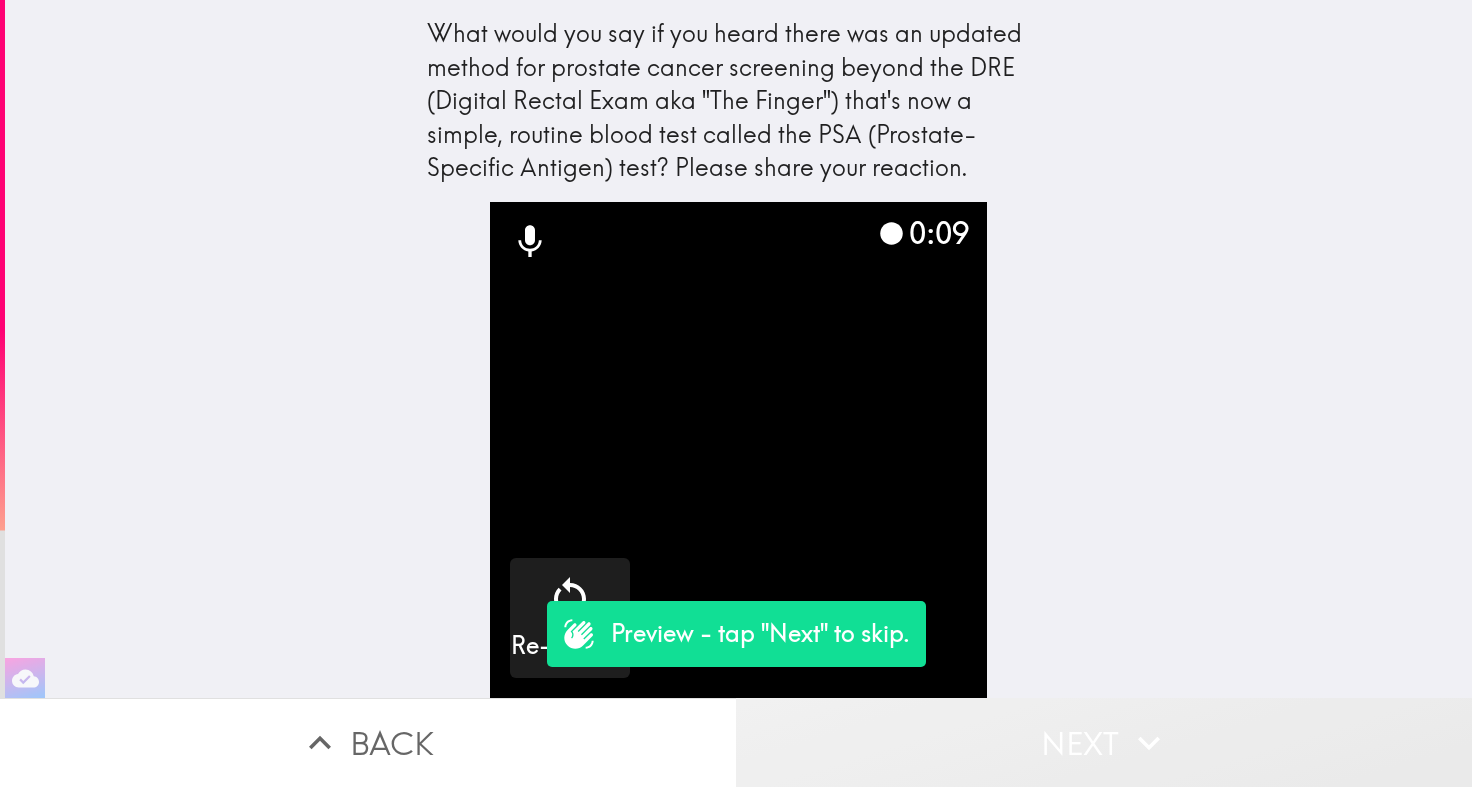 click on "Next" at bounding box center (1104, 742) 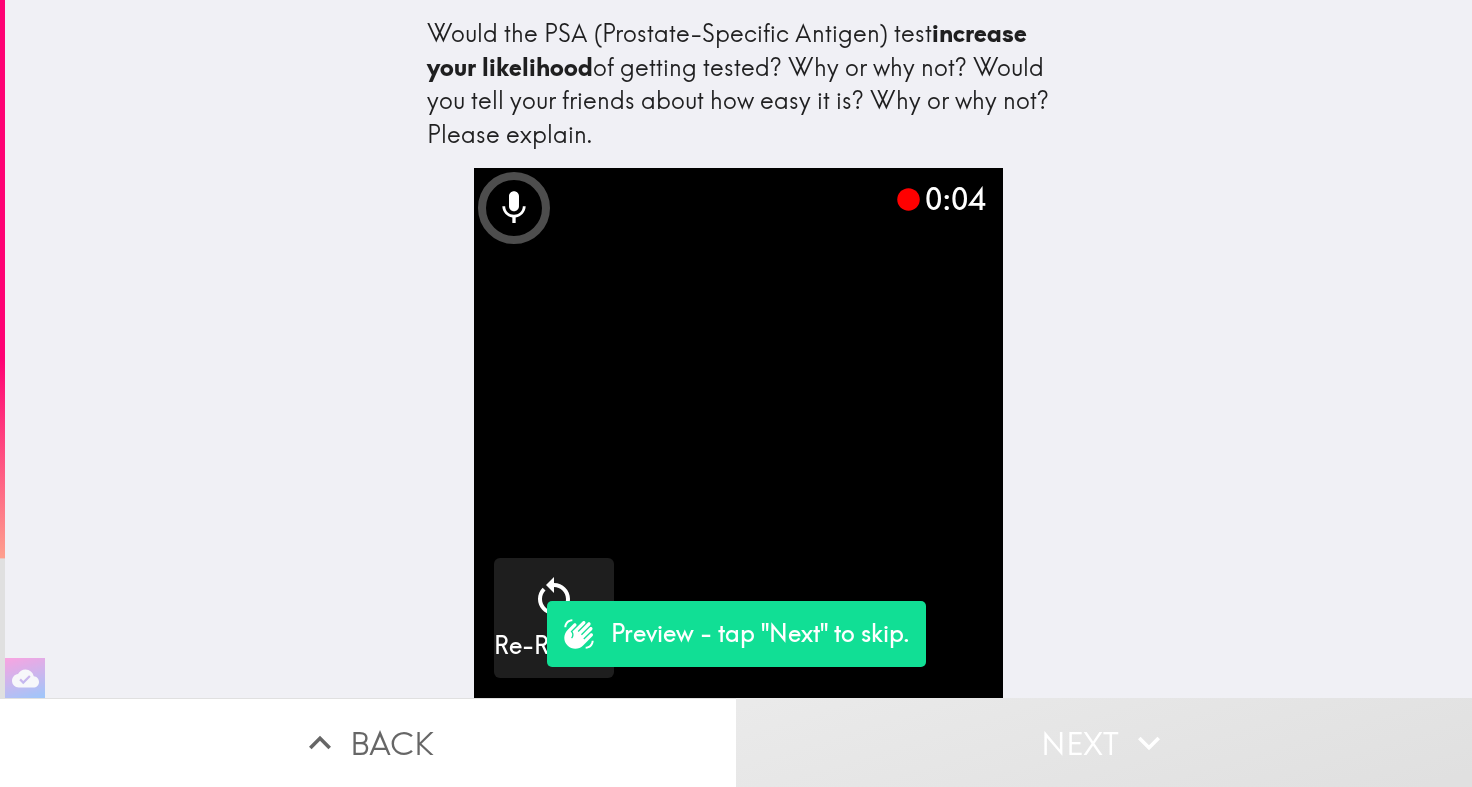 click on "Next" at bounding box center (1104, 742) 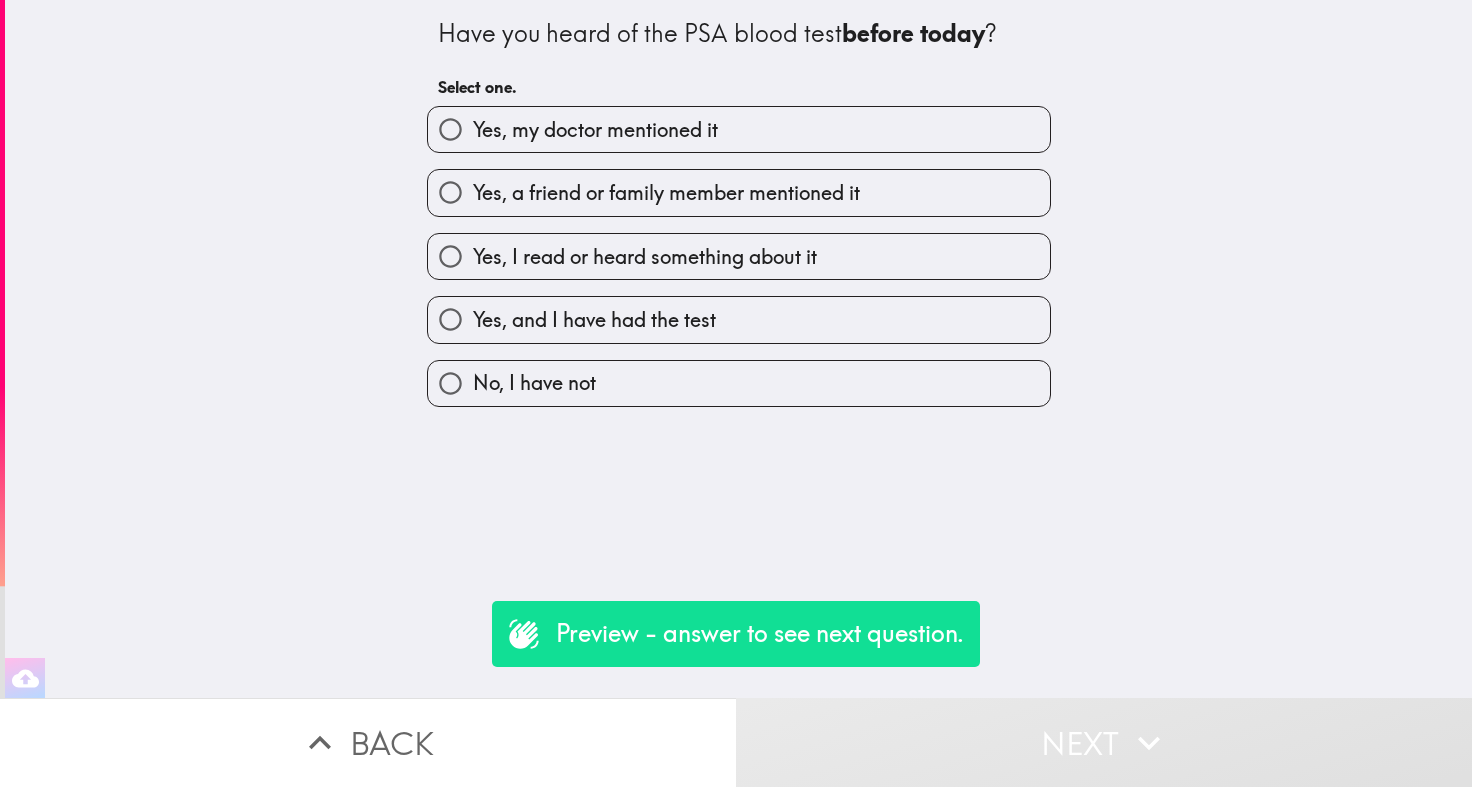 click on "Yes, a friend or family member mentioned it" at bounding box center (739, 192) 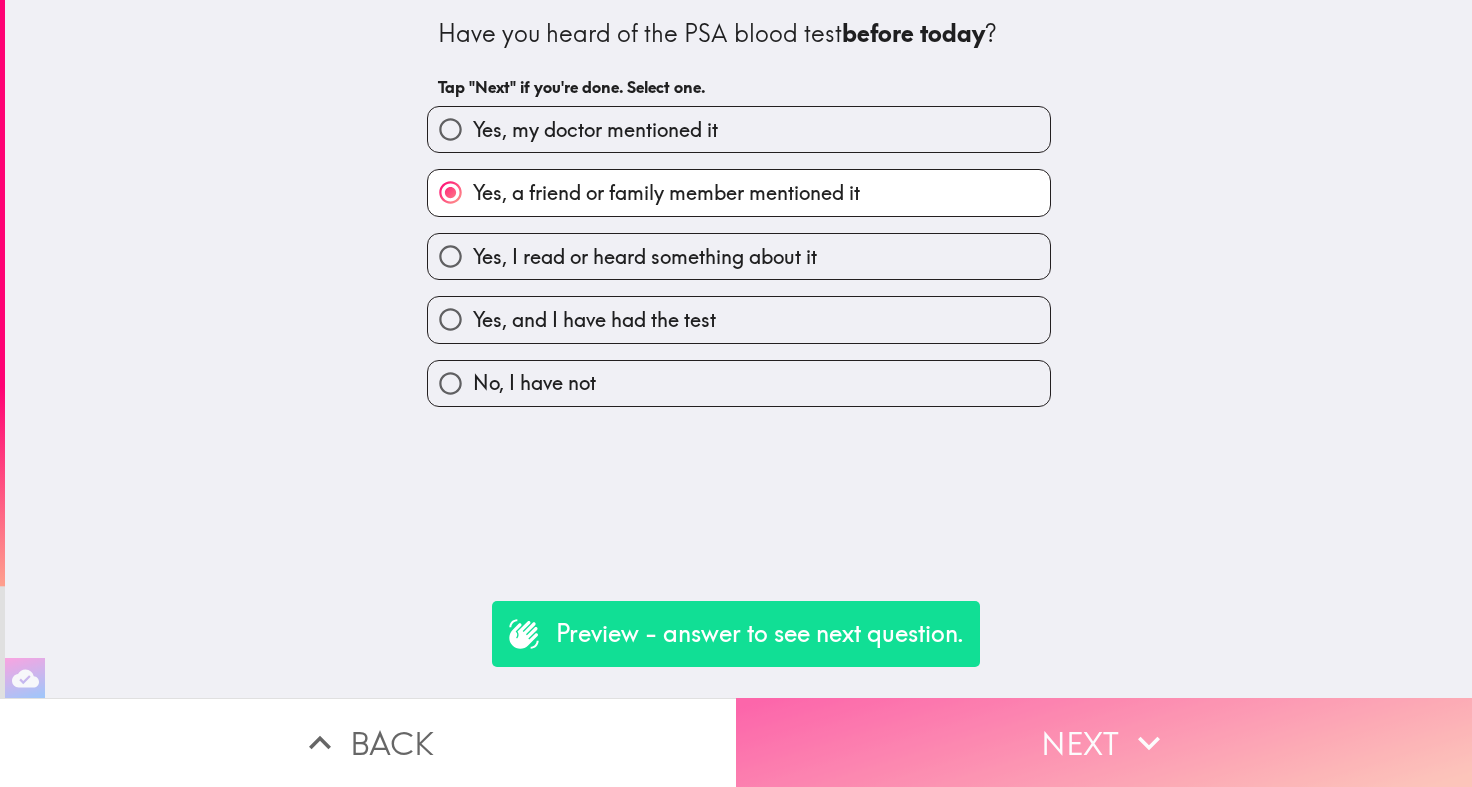click 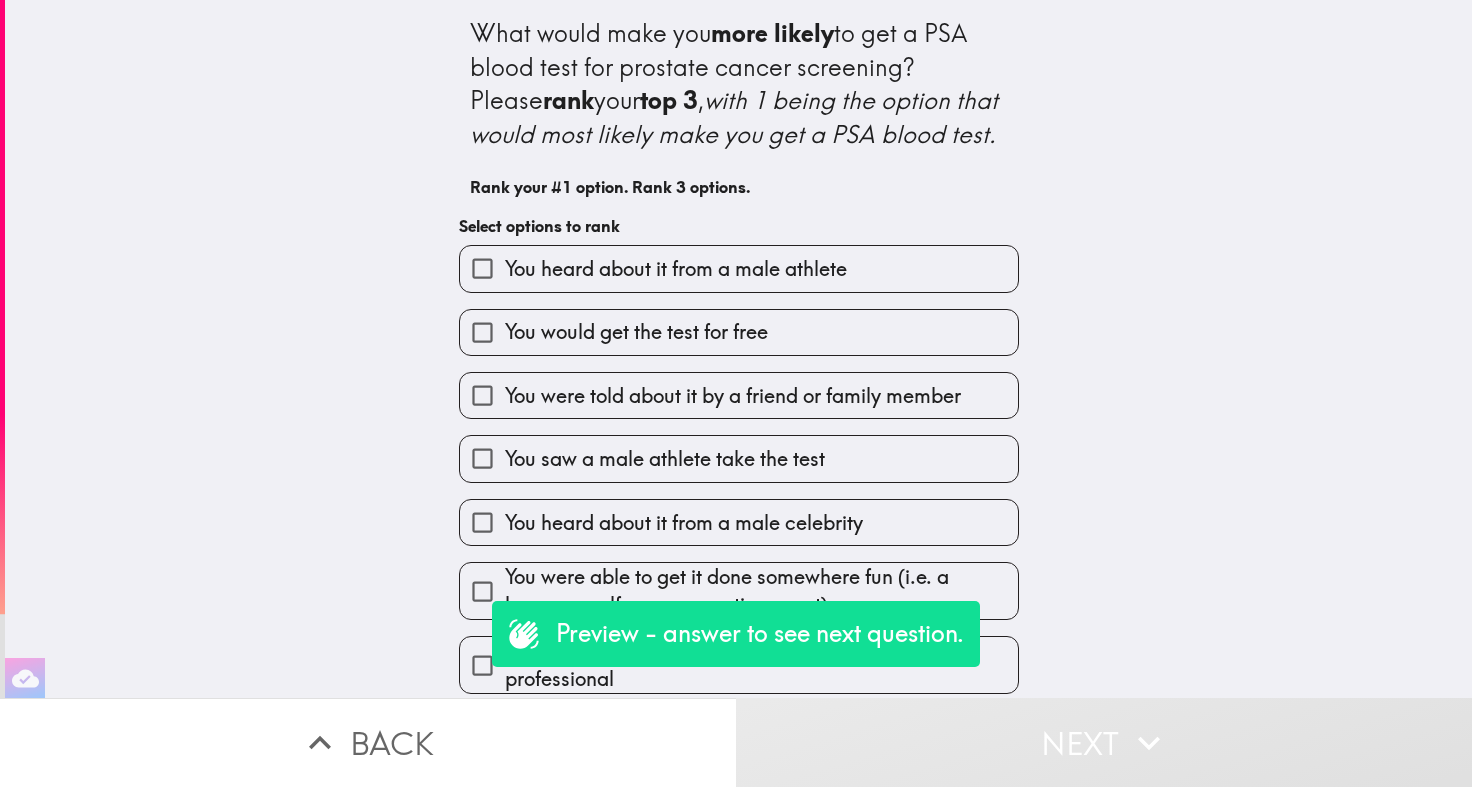 click on "You would get the test for free" at bounding box center [739, 332] 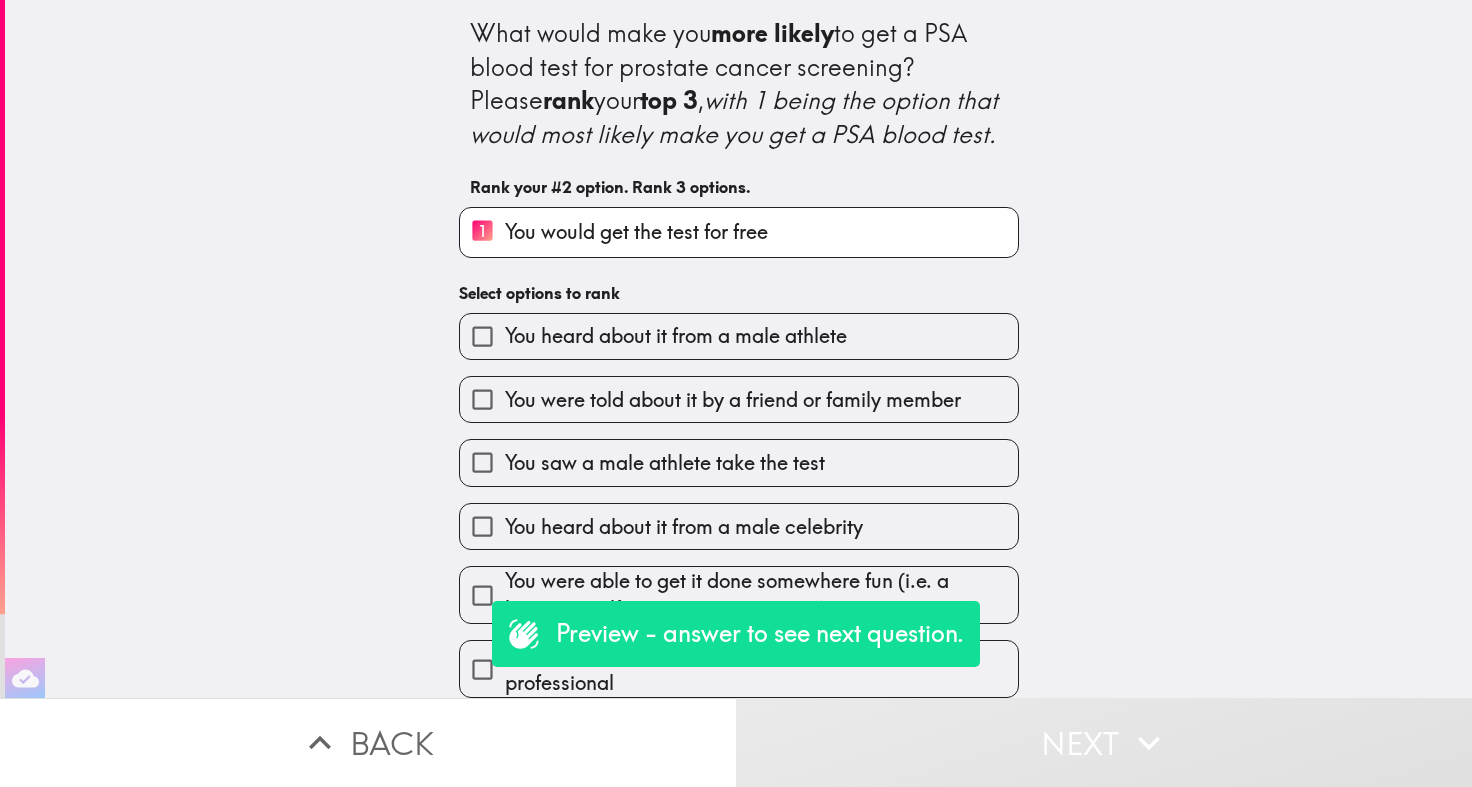click on "You were told about it by a friend or family member" at bounding box center [733, 400] 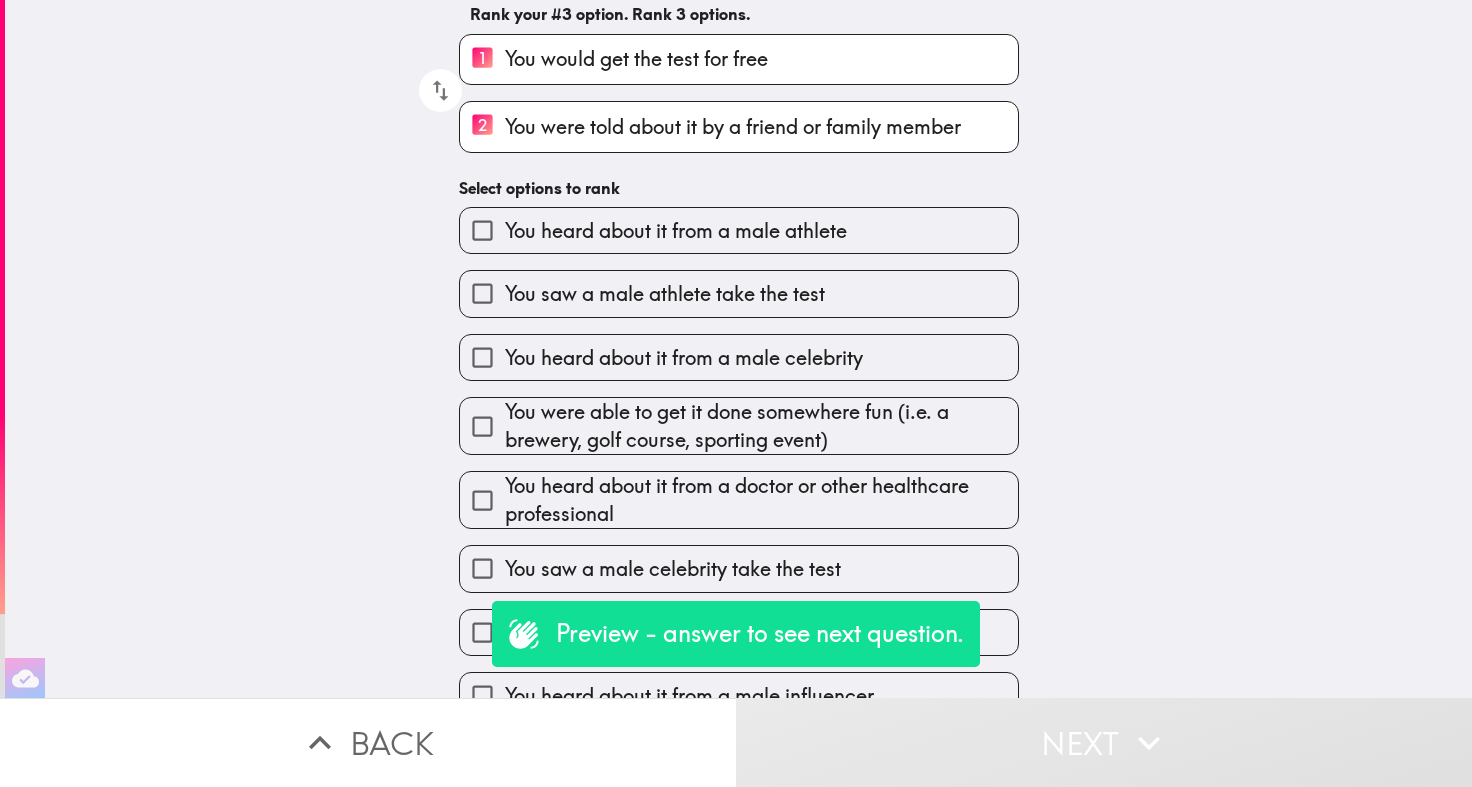 scroll, scrollTop: 201, scrollLeft: 0, axis: vertical 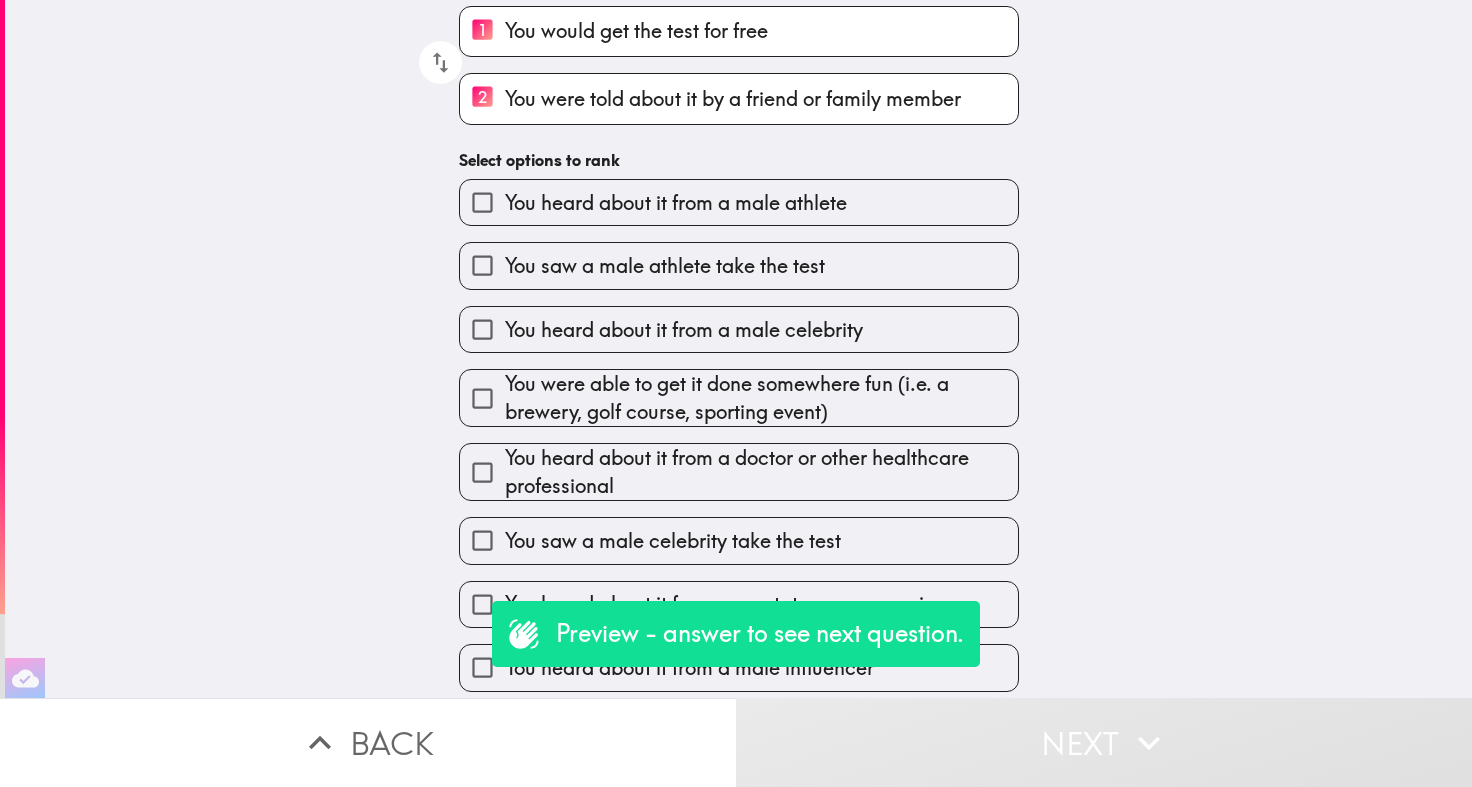 click on "You saw a male athlete take the test" at bounding box center (739, 265) 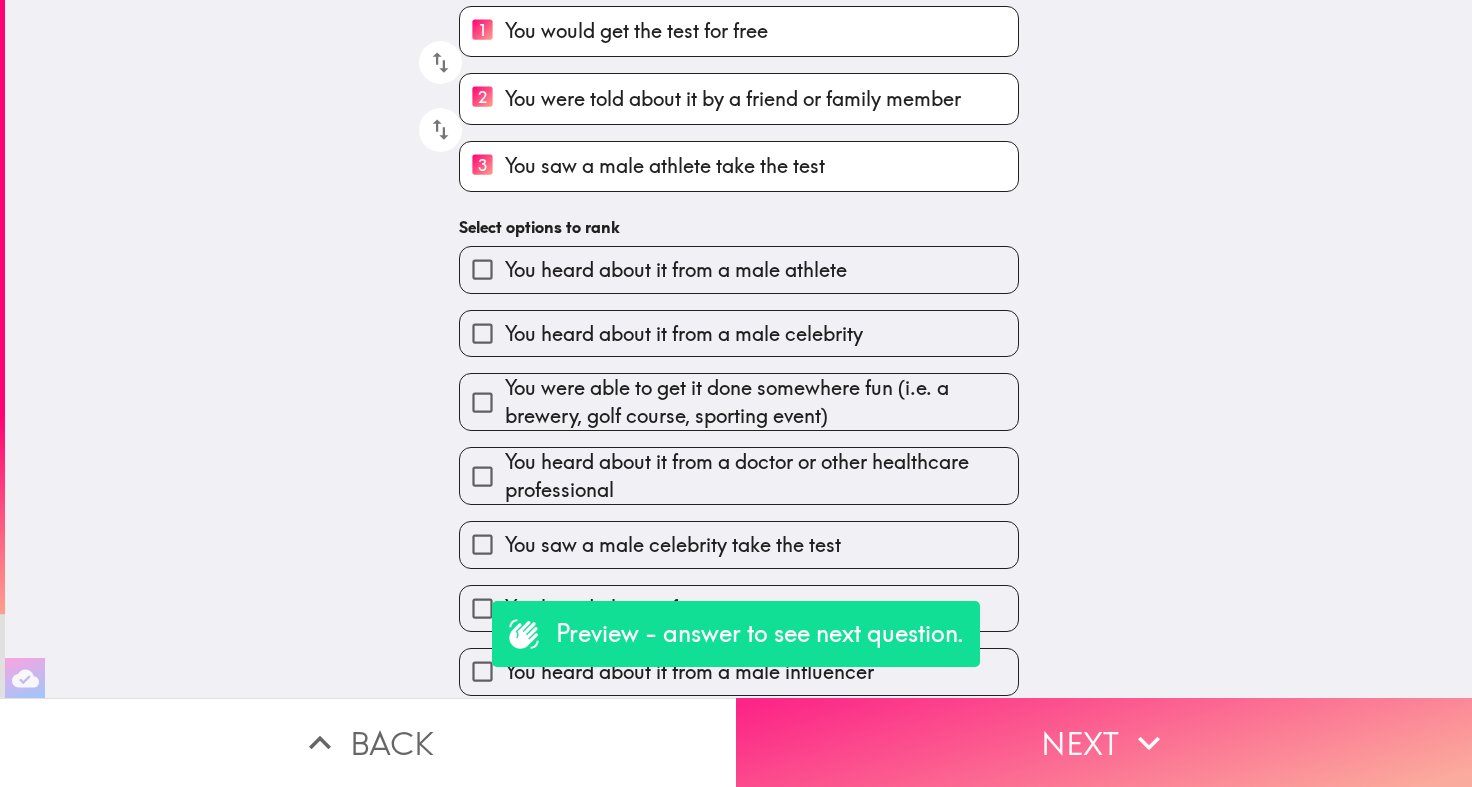 click on "Next" at bounding box center (1104, 742) 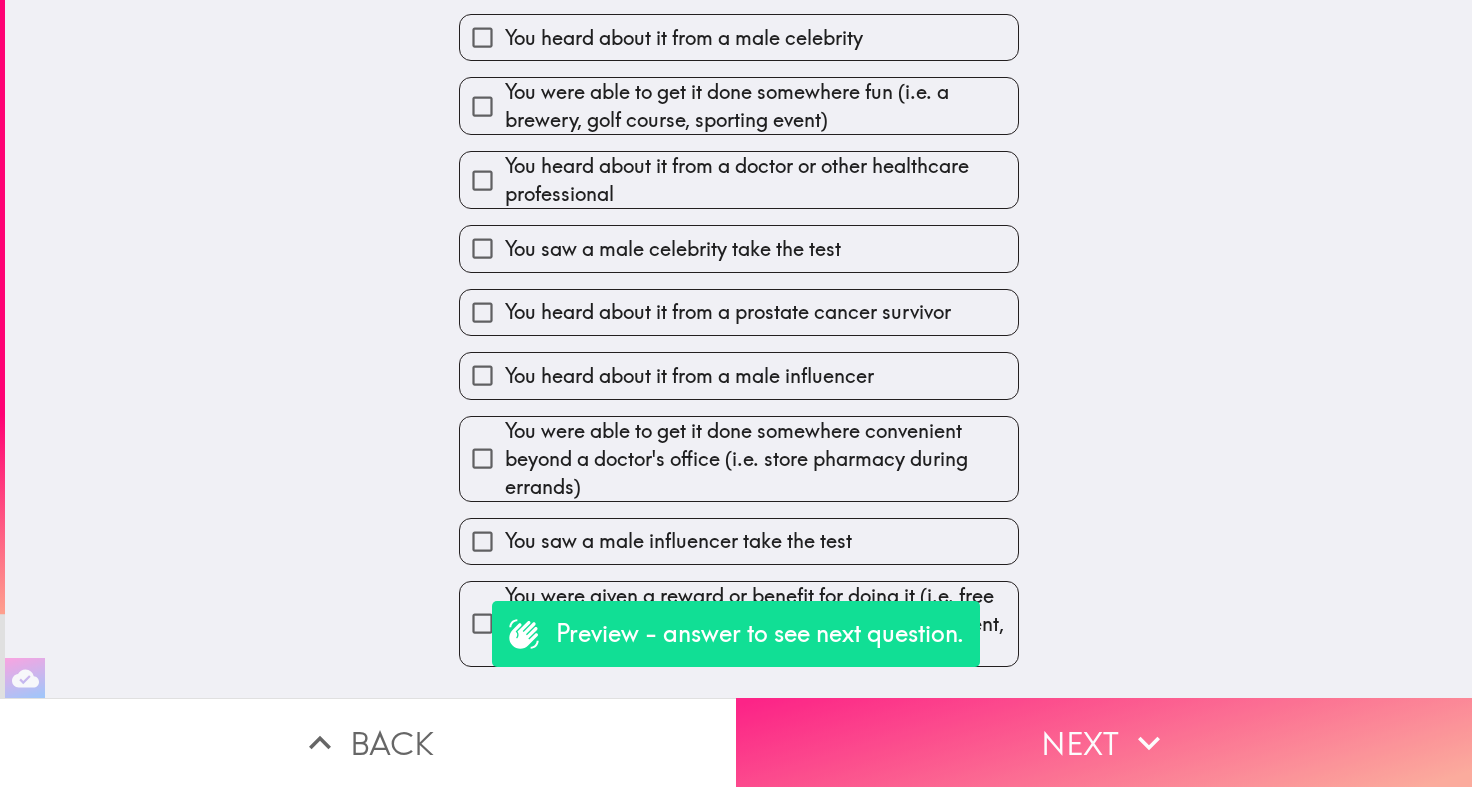 scroll, scrollTop: 0, scrollLeft: 0, axis: both 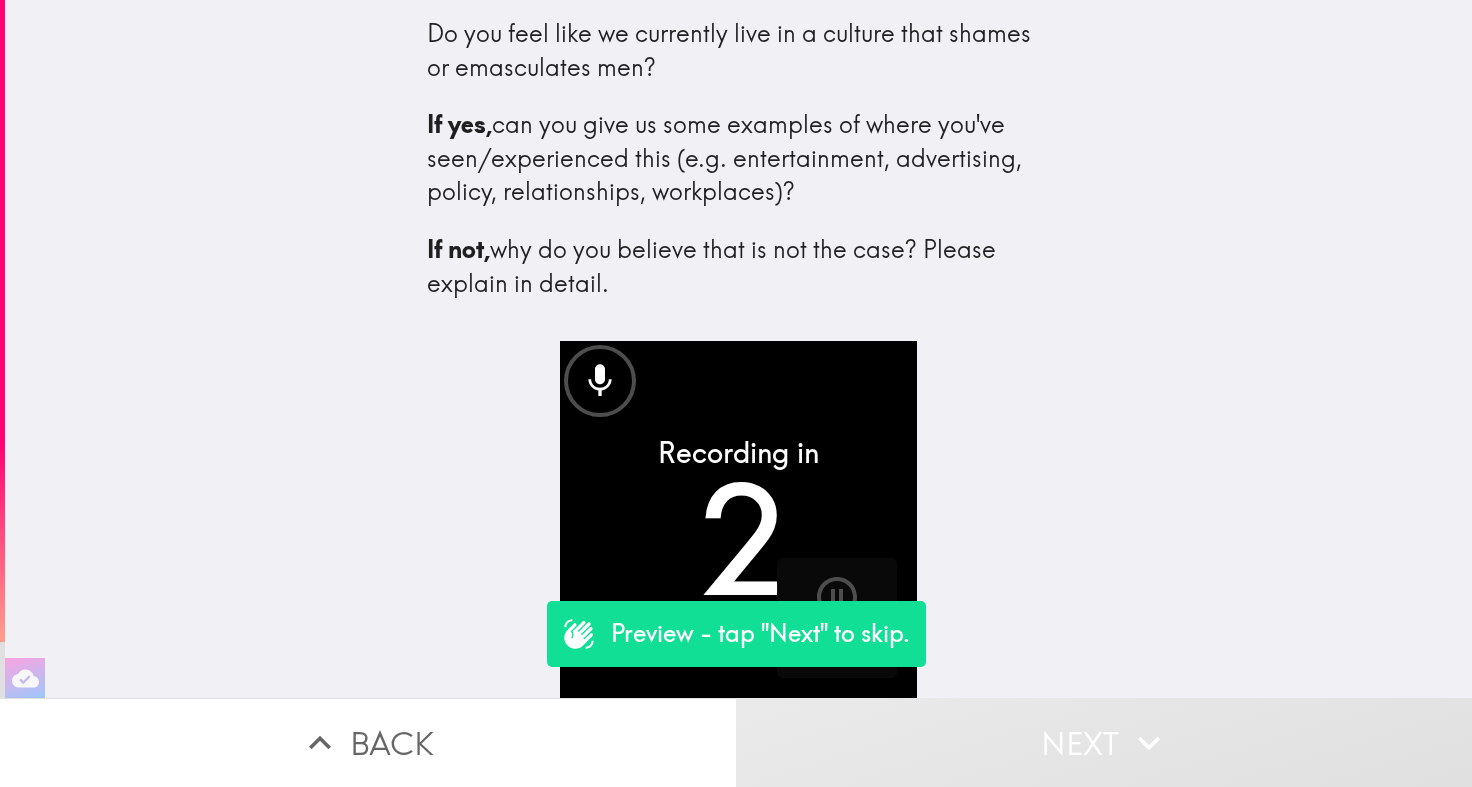 click on "Next" at bounding box center (1104, 742) 